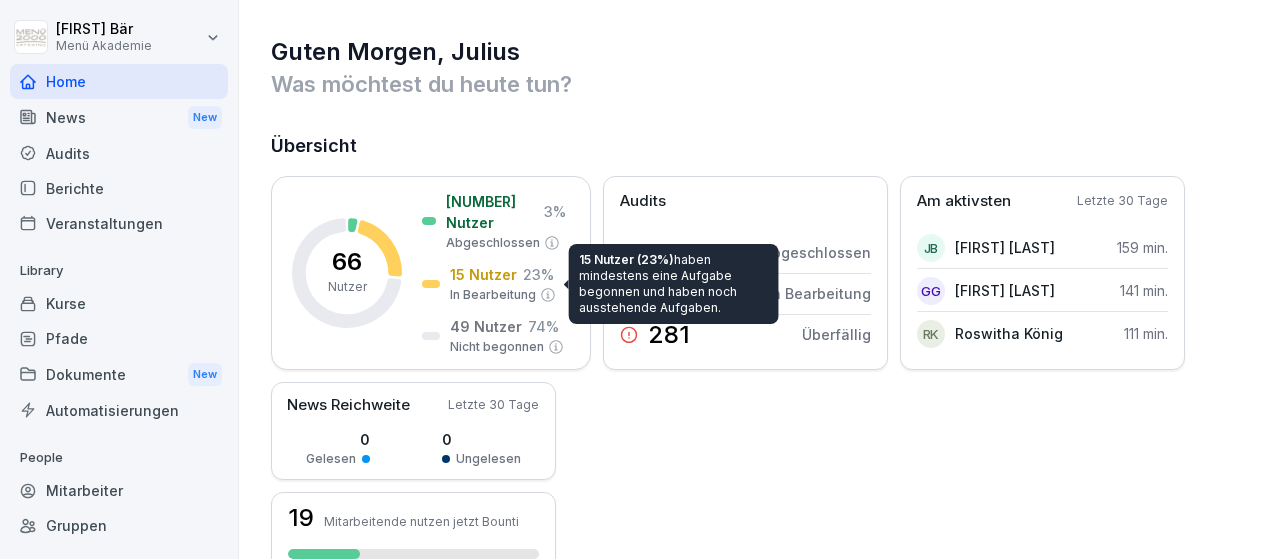 scroll, scrollTop: 0, scrollLeft: 0, axis: both 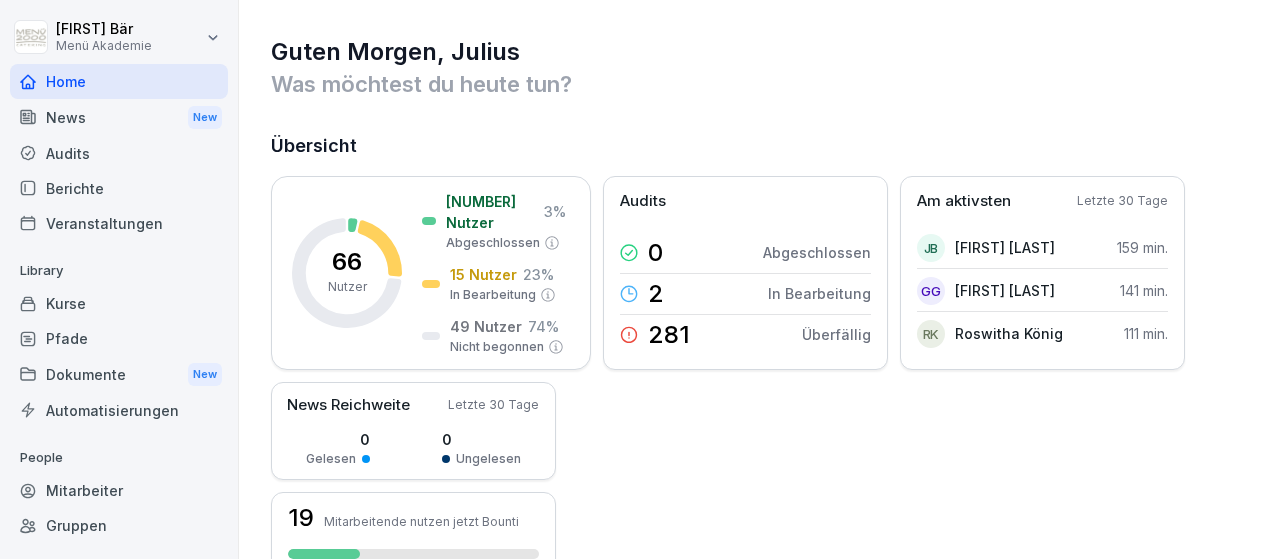 click on "Berichte" at bounding box center [119, 188] 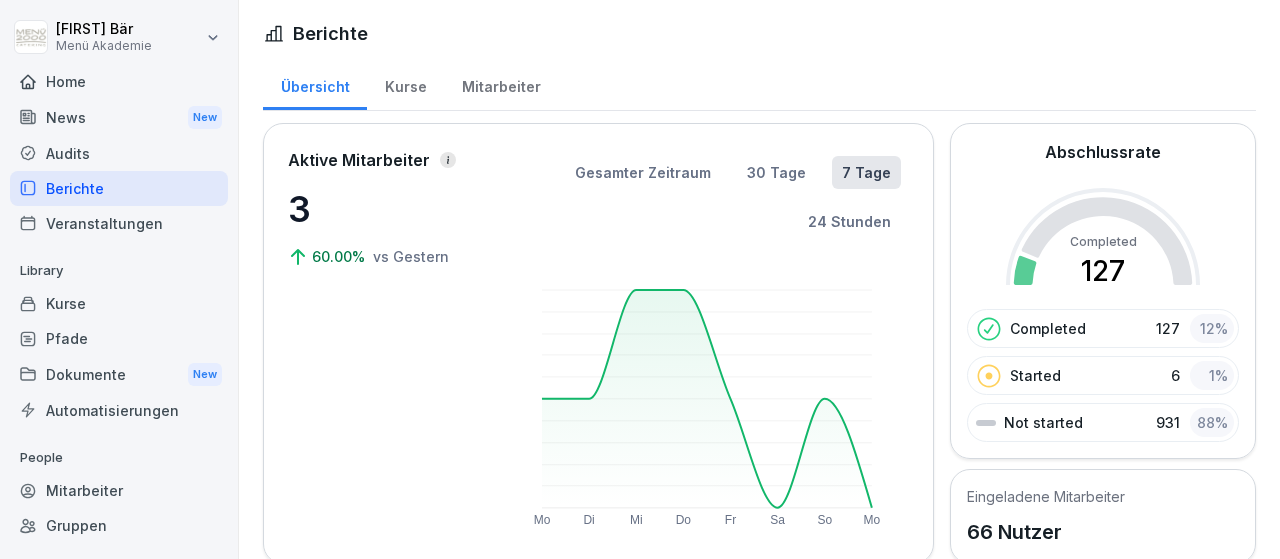 click on "Mitarbeiter" at bounding box center [501, 84] 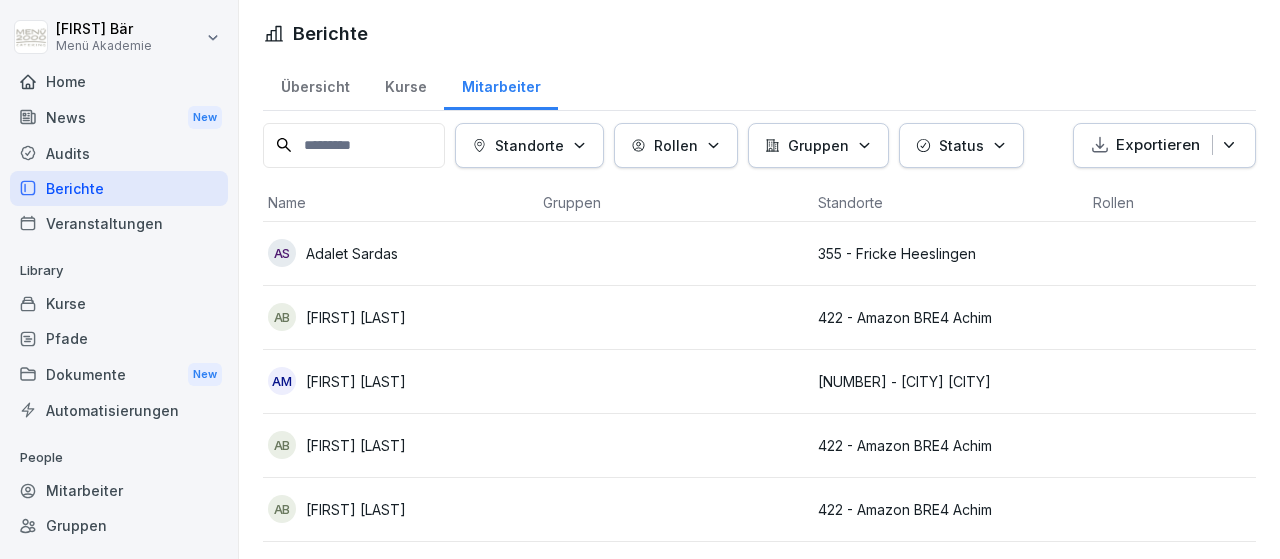 scroll, scrollTop: 0, scrollLeft: 0, axis: both 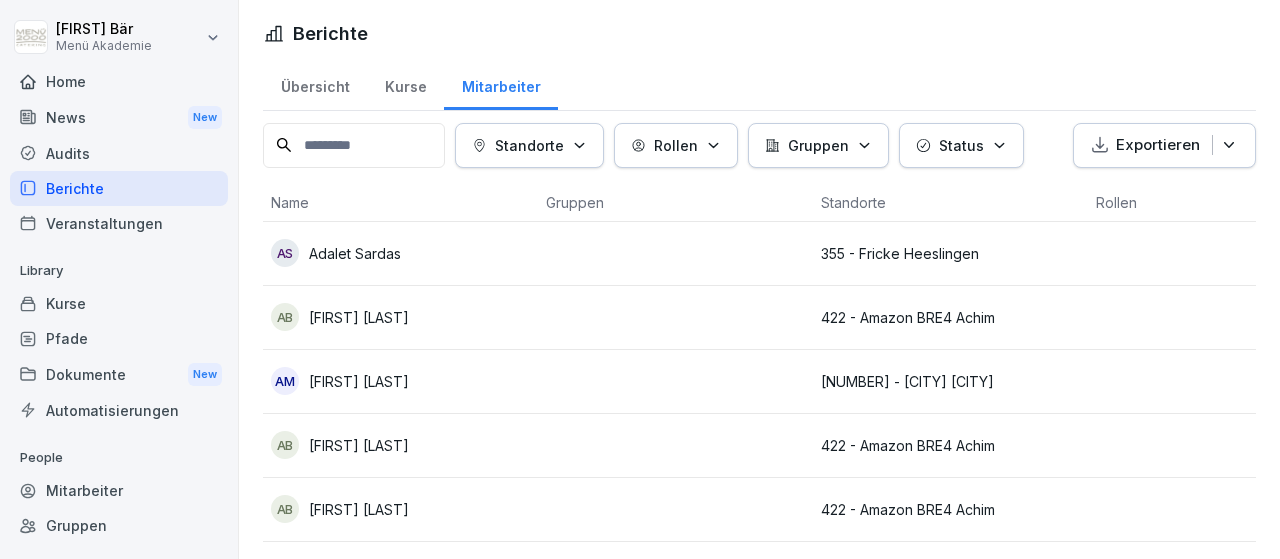 click on "Standorte" at bounding box center (529, 145) 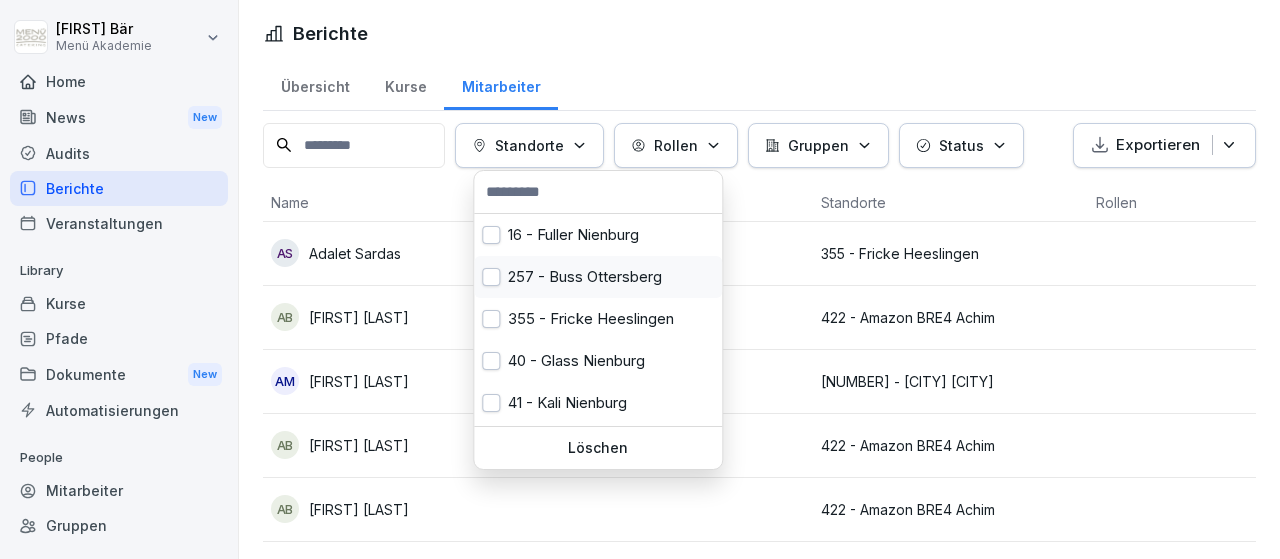 scroll, scrollTop: 122, scrollLeft: 0, axis: vertical 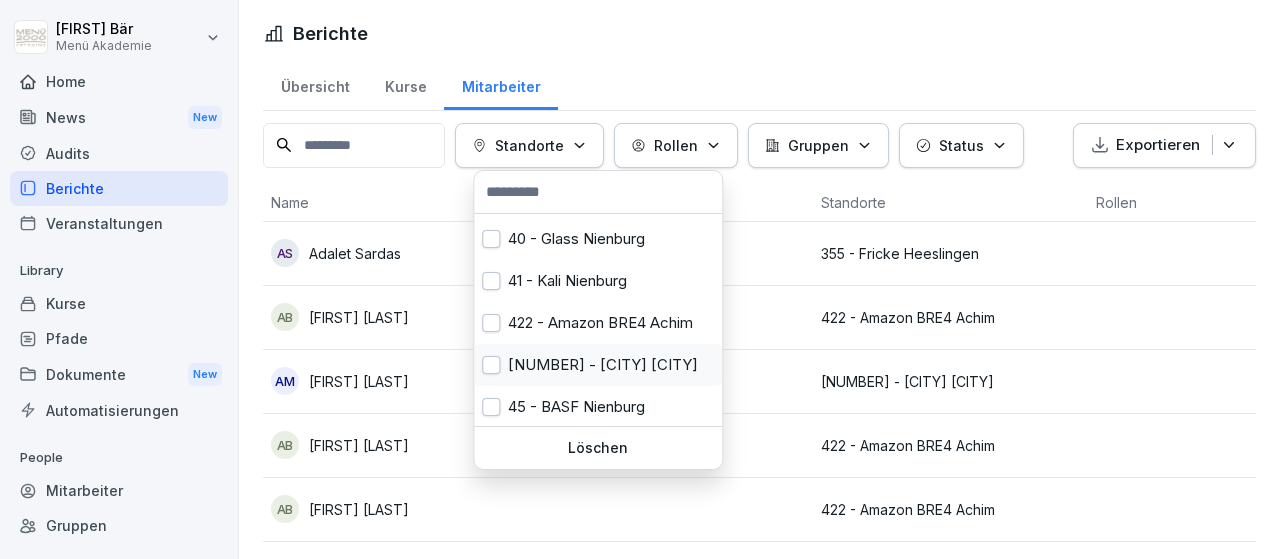 click on "[NUMBER] - [CITY] [CITY]" at bounding box center [598, 365] 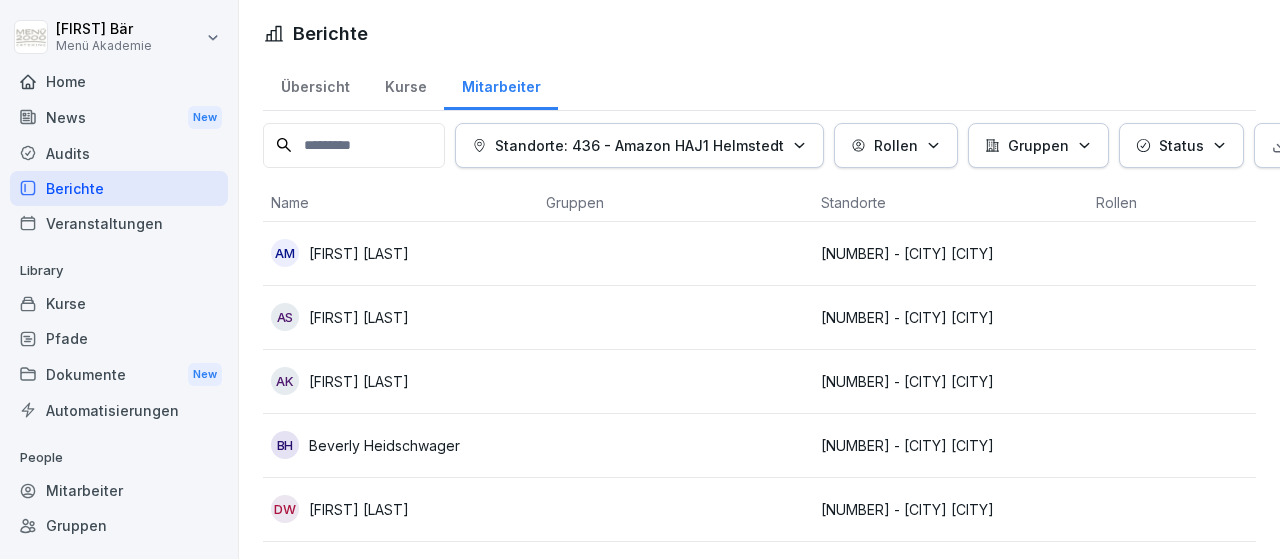 click on "Julius Bär Menü Akademie Home News New Audits Berichte Veranstaltungen Library Kurse Pfade Dokumente New Automatisierungen People Mitarbeiter Gruppen Standorte Support Einstellungen Berichte Übersicht Kurse Mitarbeiter Standorte: 436 - Amazon HAJ1 Helmstedt Rollen Gruppen Status Exportieren Name Gruppen Standorte Rollen Status Fortschritt AM Andrea Meerkatz 436 - Amazon HAJ1 Helmstedt Nicht begonnen 0 % AS Andy Schlürscheid 436 - Amazon HAJ1 Helmstedt In Bearbeitung 75 % AK Annika Klinzing 436 - Amazon HAJ1 Helmstedt In Bearbeitung 40 % BH Beverly Heidschwager 436 - Amazon HAJ1 Helmstedt In Bearbeitung 40 % DW Daniela Wehner 436 - Amazon HAJ1 Helmstedt In Bearbeitung 40 % GS Gabriela Stannek 436 - Amazon HAJ1 Helmstedt In Bearbeitung 55 % GG Gregor Golla 436 - Amazon HAJ1 Helmstedt Abgeschlossen 100 % IH Iris Heidschwager 436 - Amazon HAJ1 Helmstedt In Bearbeitung 94 % JS Jerome Schüler 436 - Amazon HAJ1 Helmstedt Nicht begonnen 0 % JB Joanna Breva 436 - Amazon HAJ1 Helmstedt In Bearbeitung 65 % JD 40" at bounding box center (640, 279) 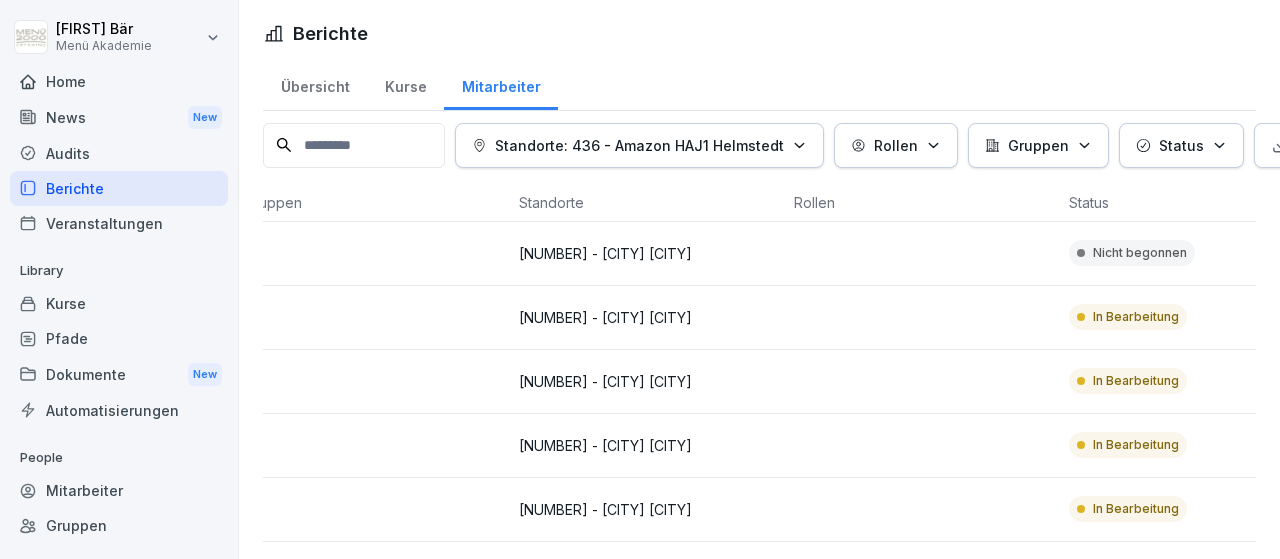 scroll, scrollTop: 0, scrollLeft: 657, axis: horizontal 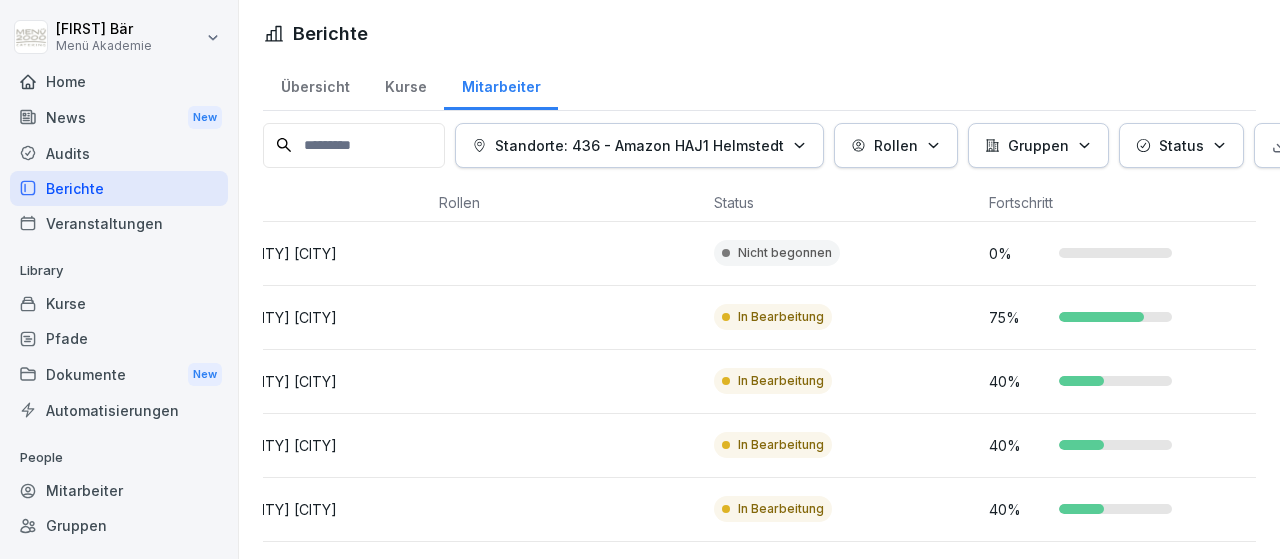 click on "Standorte: 436 - Amazon HAJ1 Helmstedt" at bounding box center [639, 145] 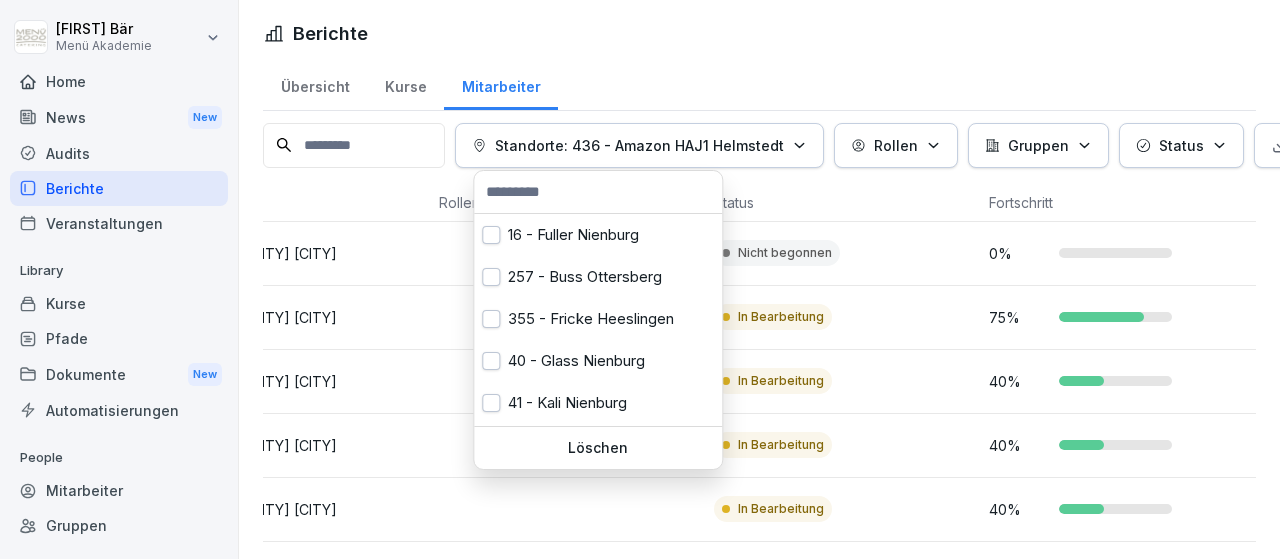 scroll, scrollTop: 0, scrollLeft: 657, axis: horizontal 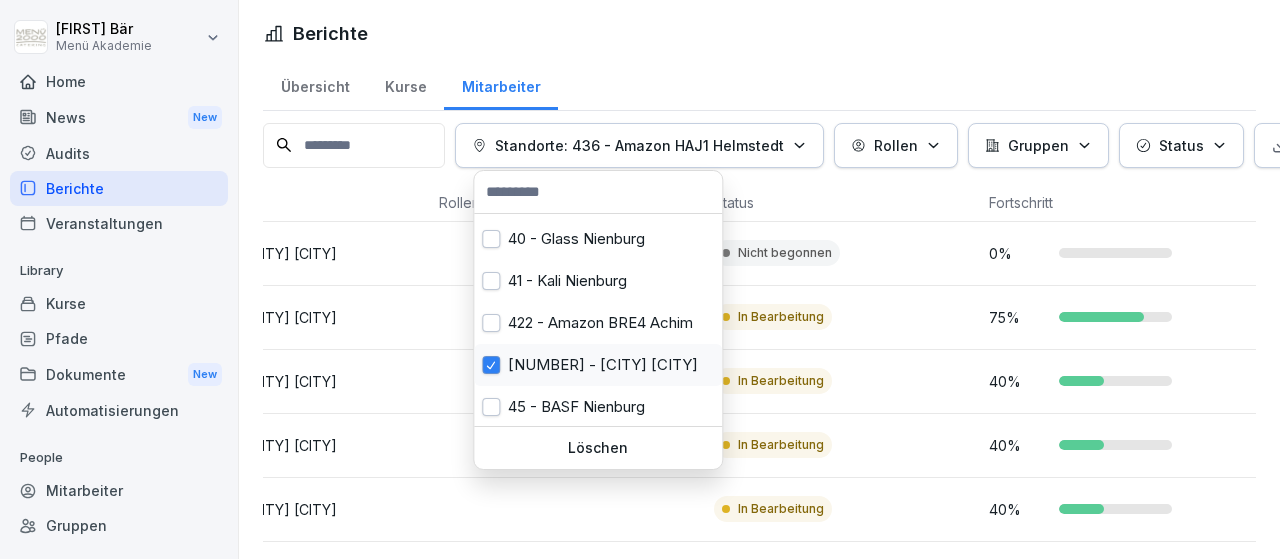 click on "[NUMBER] - [CITY] [CITY]" at bounding box center [598, 365] 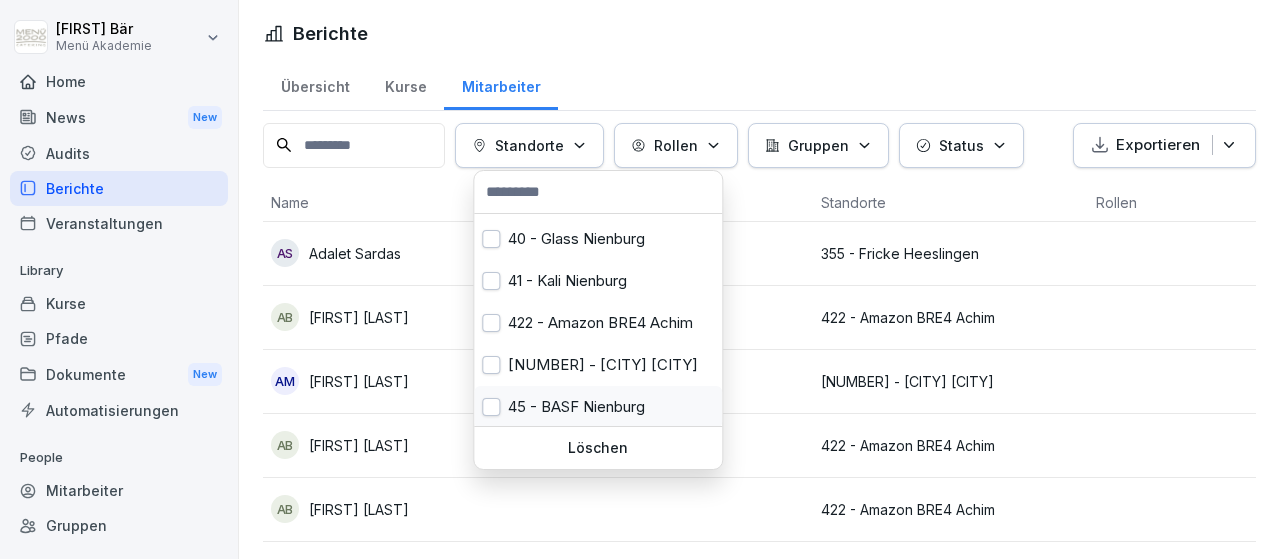 click on "45 - BASF Nienburg" at bounding box center [598, 407] 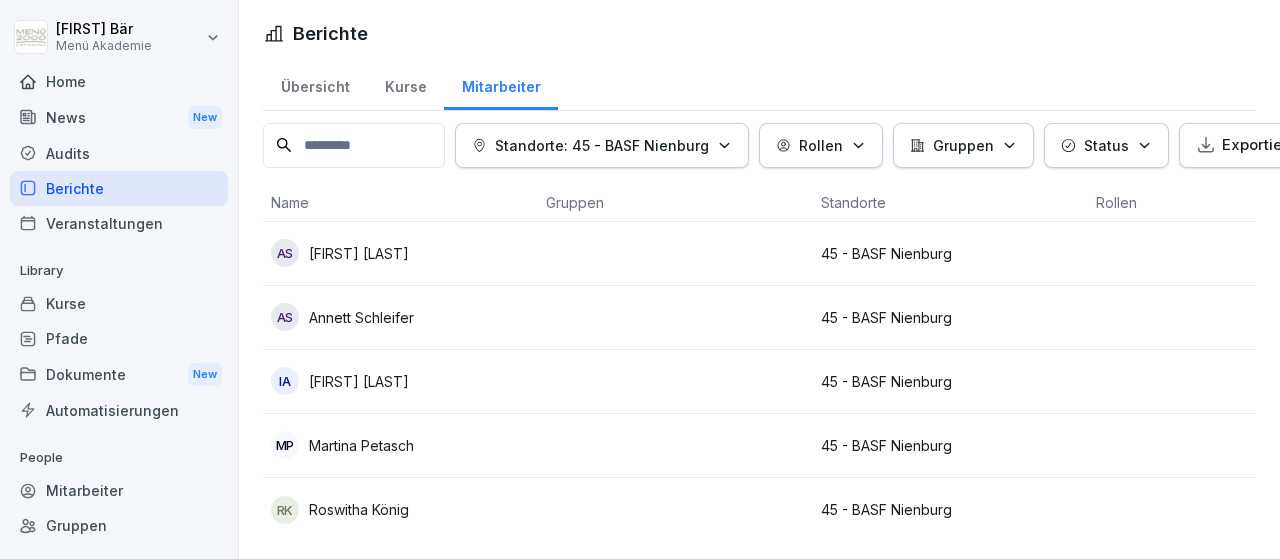 click on "Julius [LAST] Menü Akademie Home News New Audits Berichte Veranstaltungen Library Kurse Pfade Dokumente New Automatisierungen People Mitarbeiter Gruppen Standorte Support Einstellungen Berichte Übersicht Kurse Mitarbeiter Standorte: 45 - BASF Nienburg Rollen Gruppen Status Exportieren Name Gruppen Standorte Rollen Status Fortschritt AS [FIRST] [LAST] 45 - BASF Nienburg In Bearbeitung 26 % AS [FIRST] [LAST] 45 - BASF Nienburg Nicht begonnen 0 % IA [FIRST] [LAST] 45 - BASF Nienburg Nicht begonnen 0 % MP [FIRST] [LAST] 45 - BASF Nienburg Nicht begonnen 0 % RK [FIRST] [LAST] 45 - BASF Nienburg In Bearbeitung 43 %" at bounding box center (640, 279) 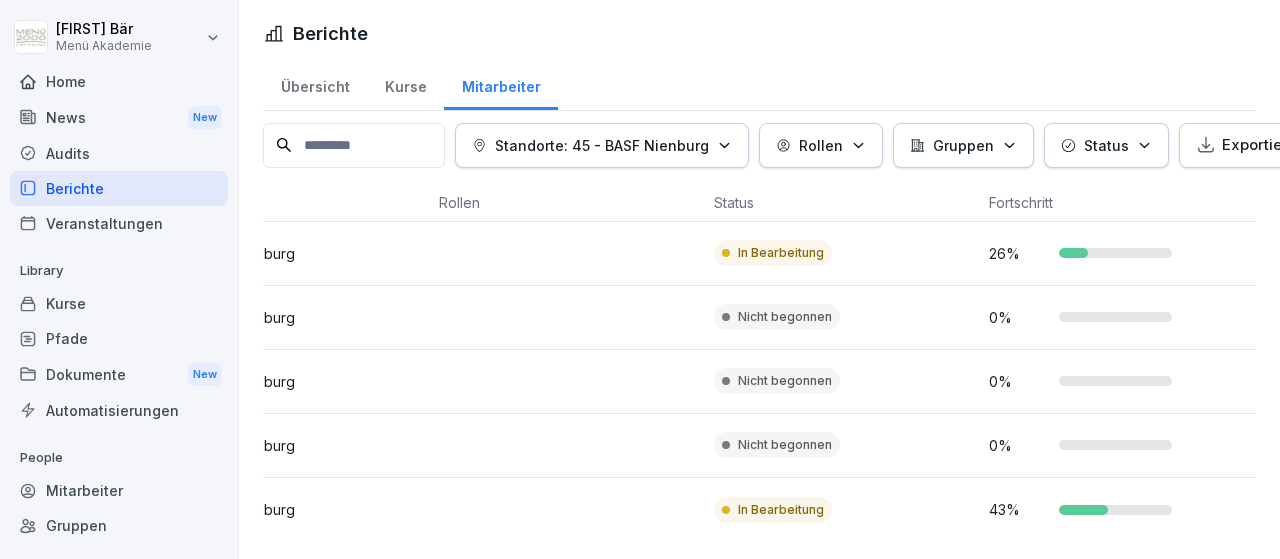 scroll, scrollTop: 0, scrollLeft: 0, axis: both 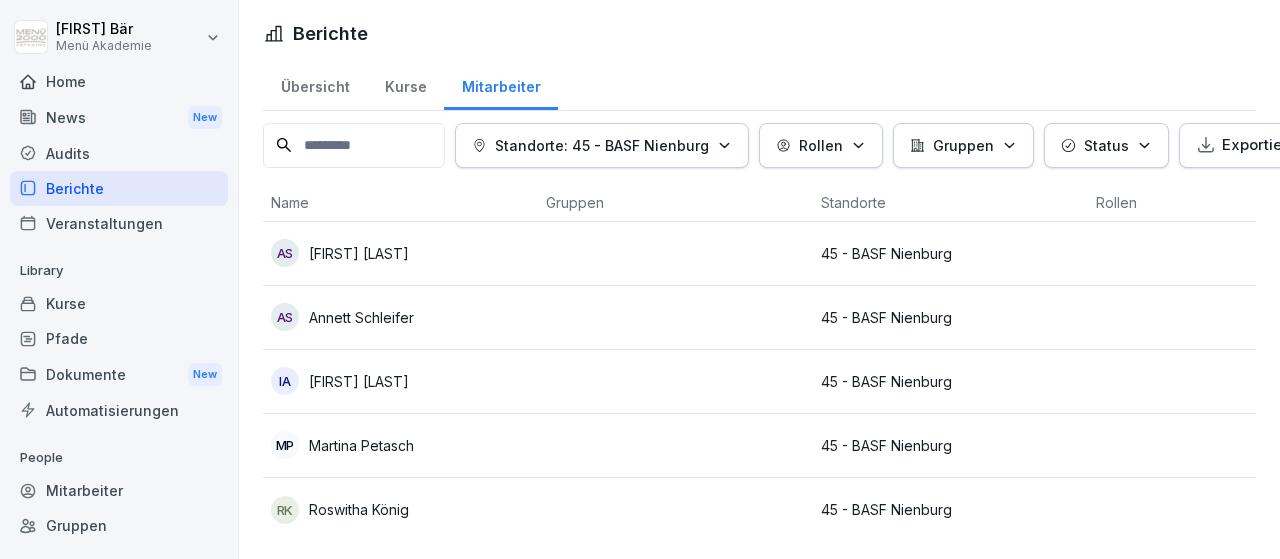 click on "Home" at bounding box center (119, 81) 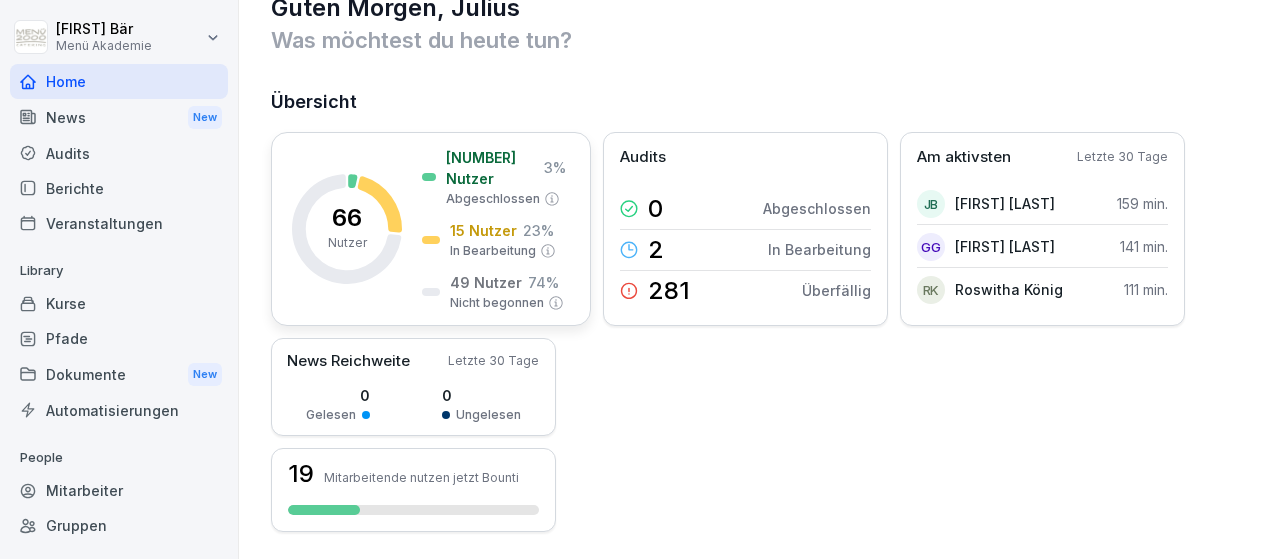 scroll, scrollTop: 50, scrollLeft: 0, axis: vertical 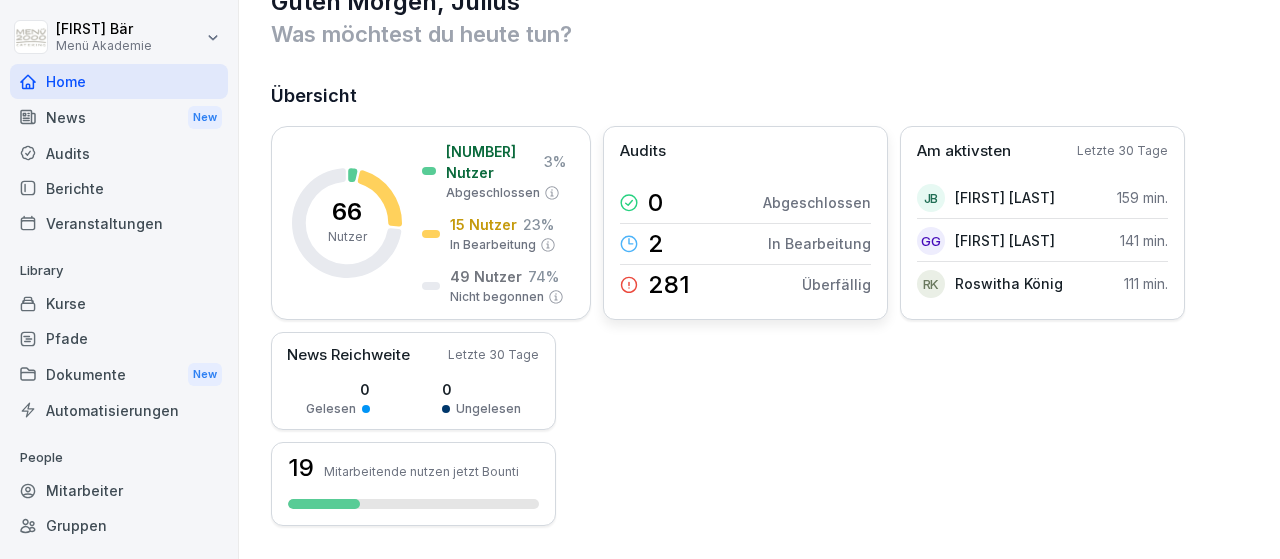 click 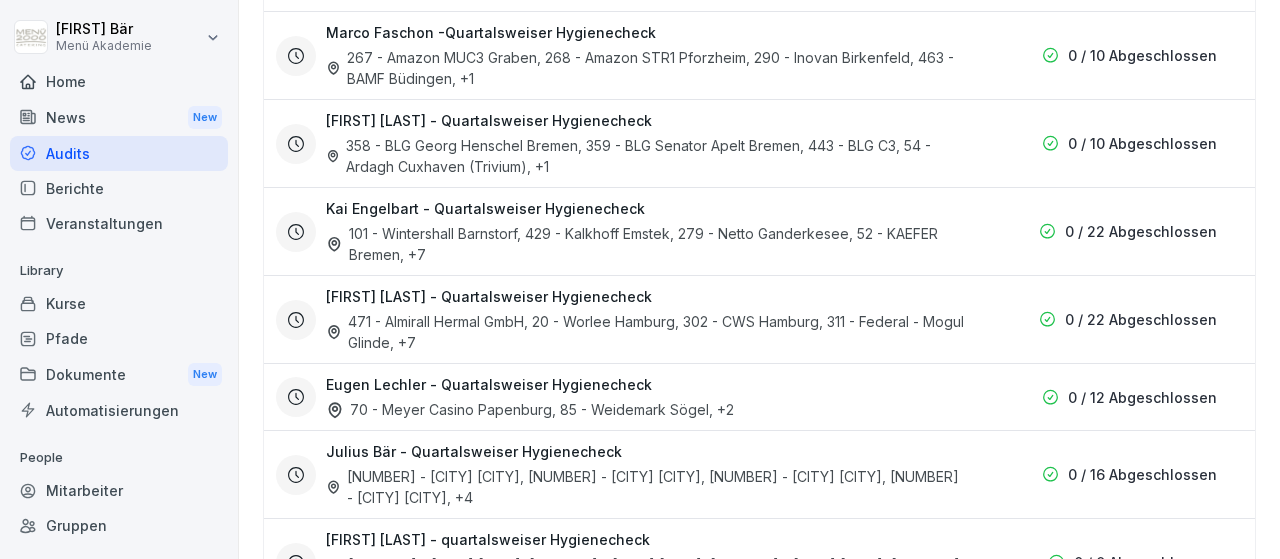 scroll, scrollTop: 543, scrollLeft: 0, axis: vertical 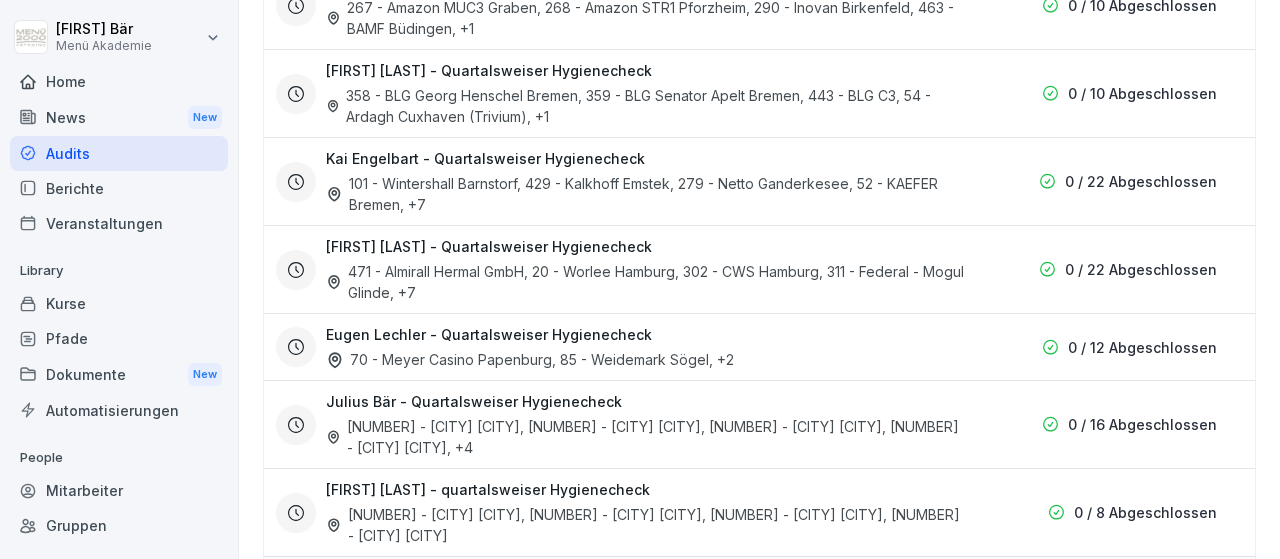click on "257 - Buss Ottersberg, 422 - Amazon BRE4 Achim, 41 - Kali Nienburg, 355 - Fricke Heeslingen , +4" at bounding box center (646, 437) 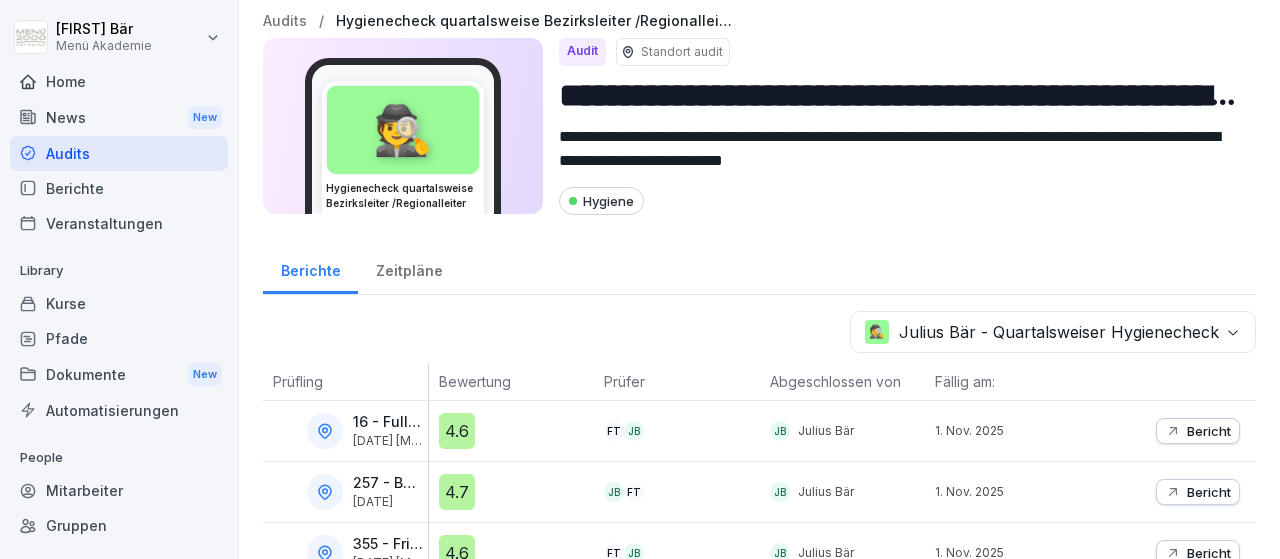 scroll, scrollTop: 0, scrollLeft: 0, axis: both 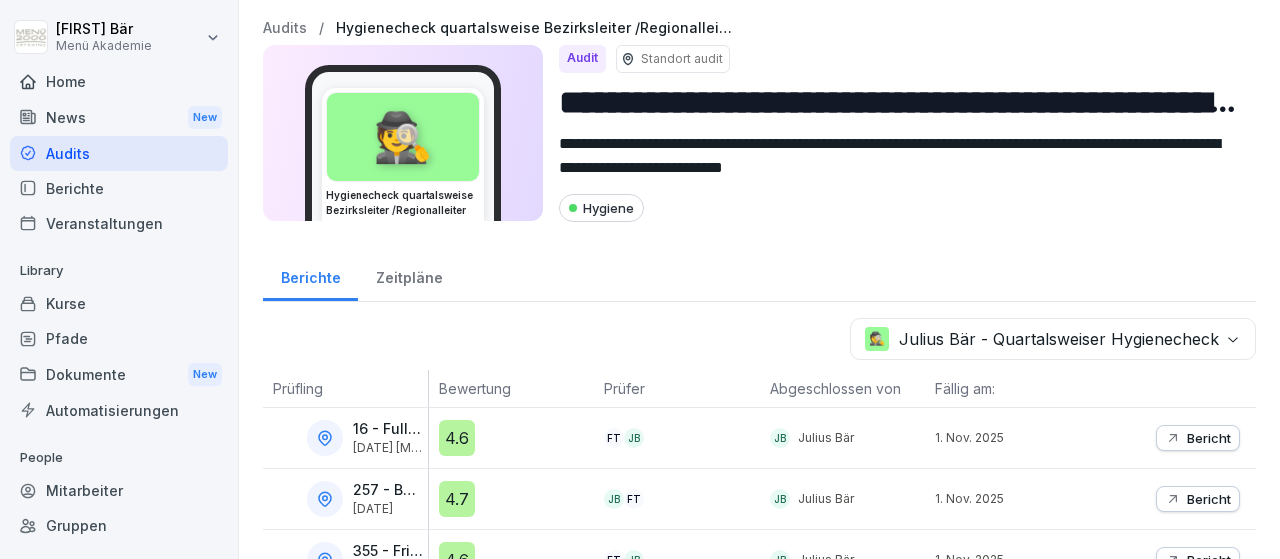 click on "Audits" at bounding box center (285, 28) 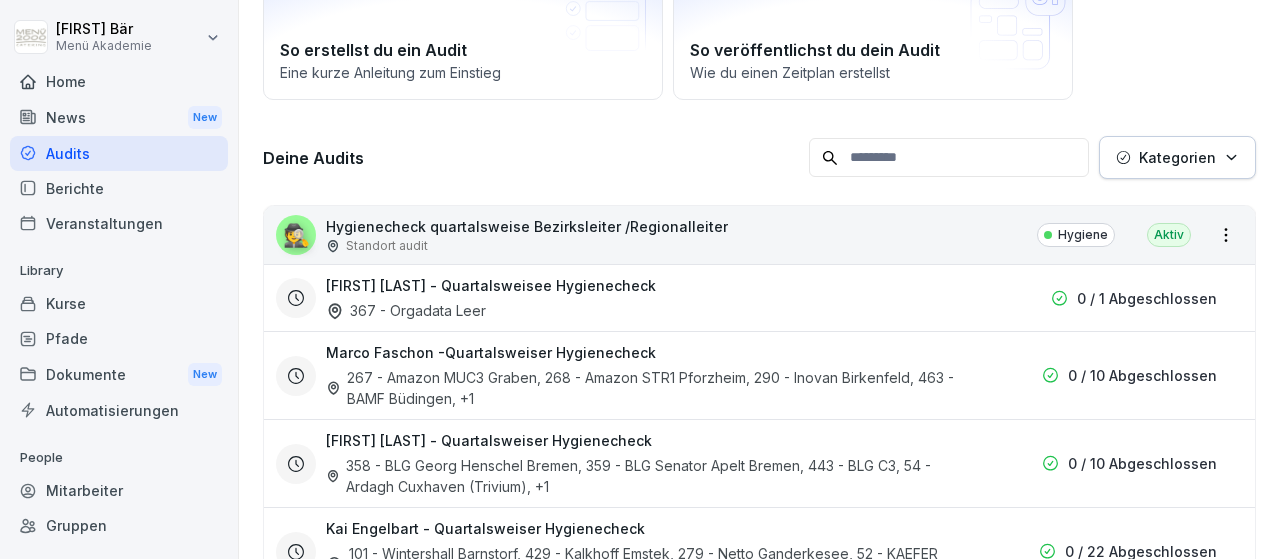 scroll, scrollTop: 210, scrollLeft: 0, axis: vertical 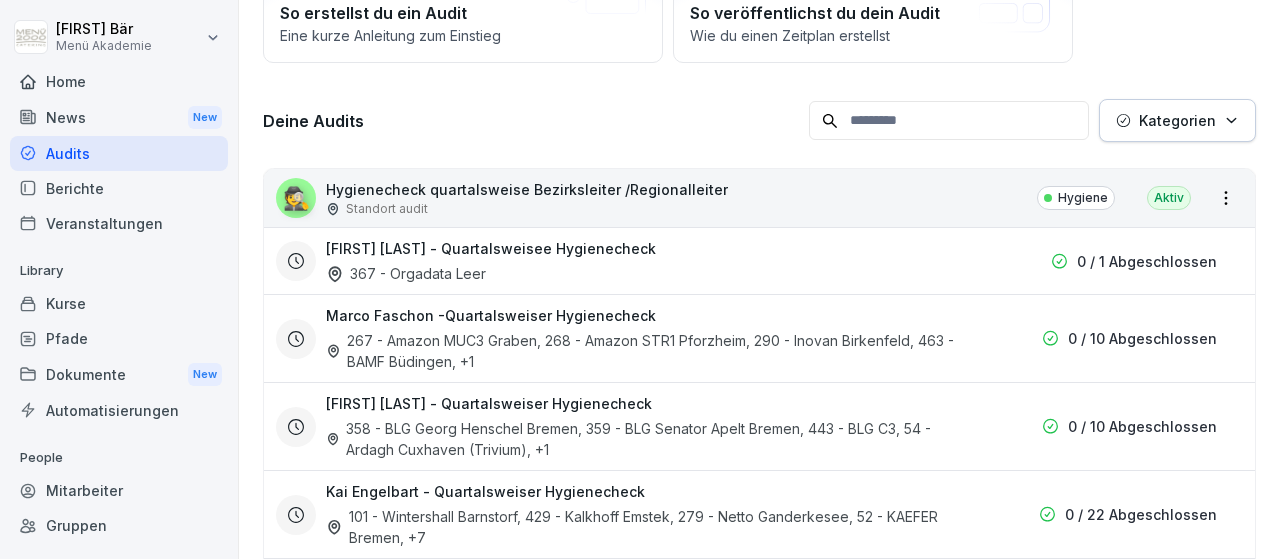 click on "[NUMBER] - [CITY] [CITY], [NUMBER] - [CITY] [CITY], [NUMBER] - [CITY] [CITY], [NUMBER] - [CITY] [CITY] , +1" at bounding box center [646, 439] 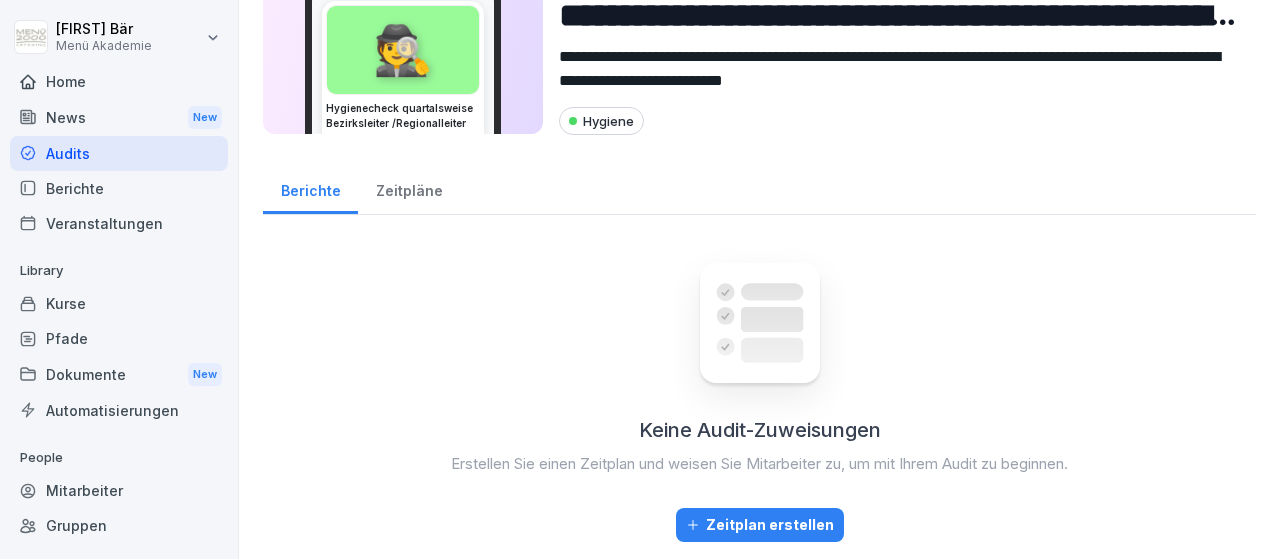 scroll, scrollTop: 0, scrollLeft: 0, axis: both 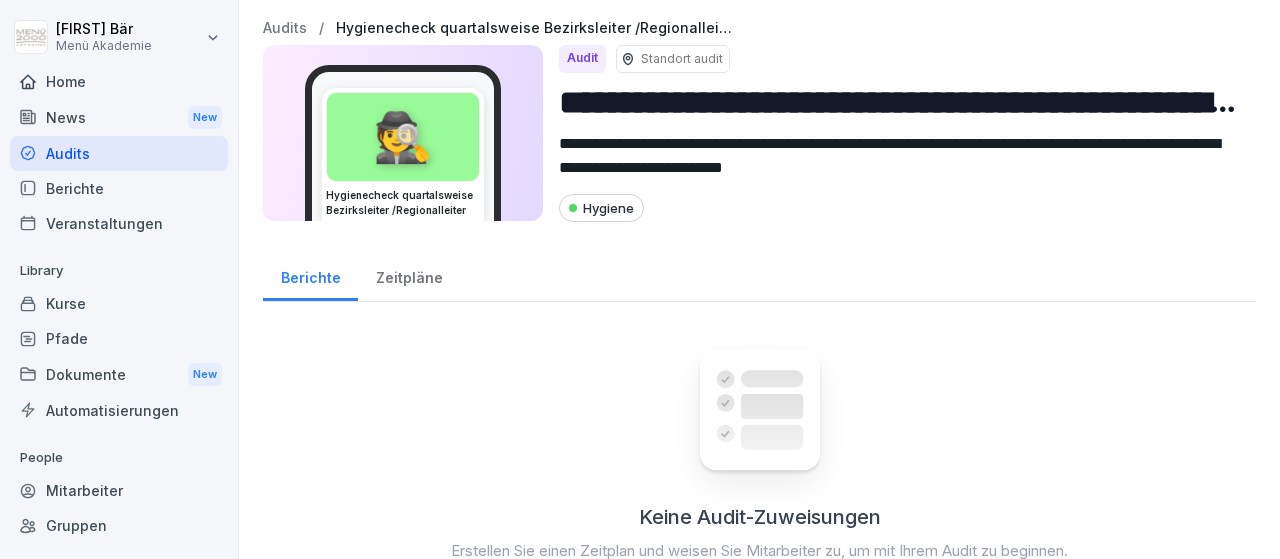 click on "Audits" at bounding box center [285, 28] 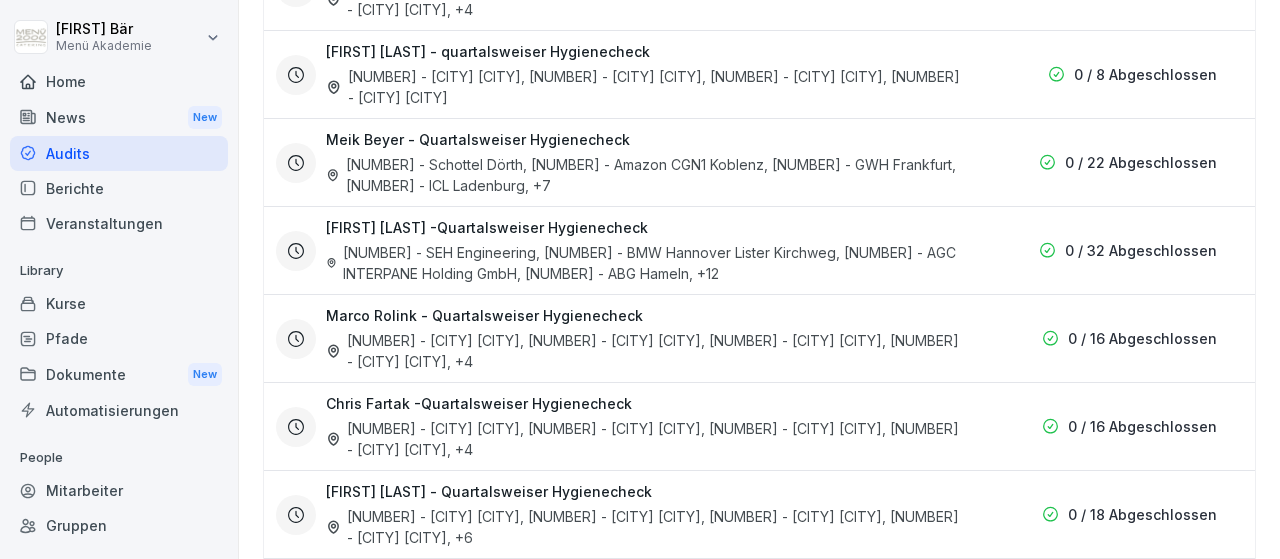 scroll, scrollTop: 982, scrollLeft: 0, axis: vertical 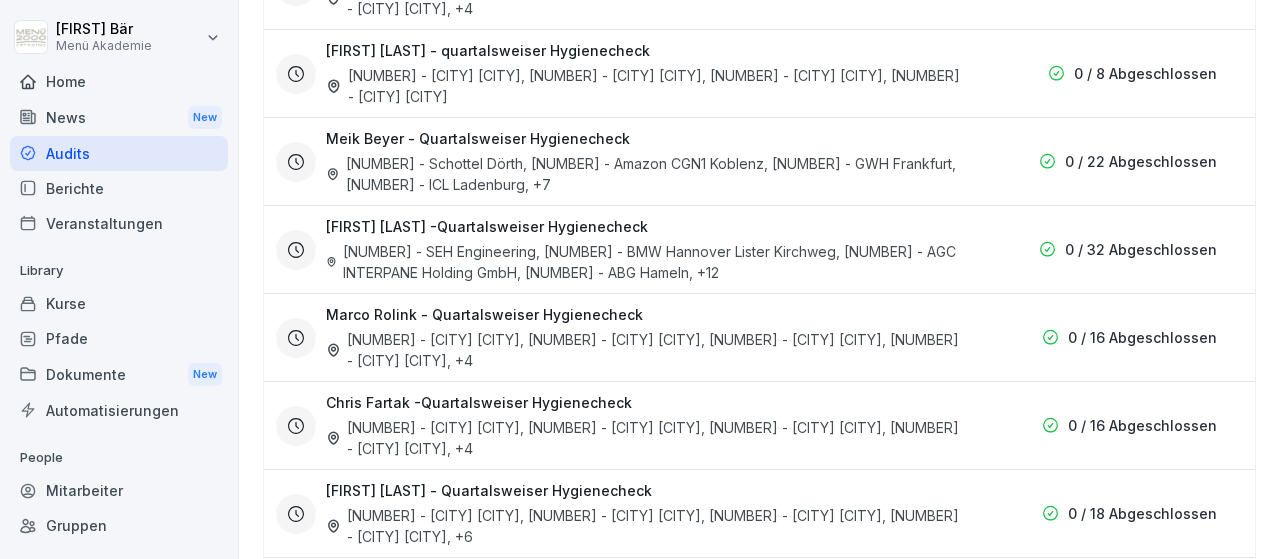 click on "0 / 32 Abgeschlossen" at bounding box center [1141, 249] 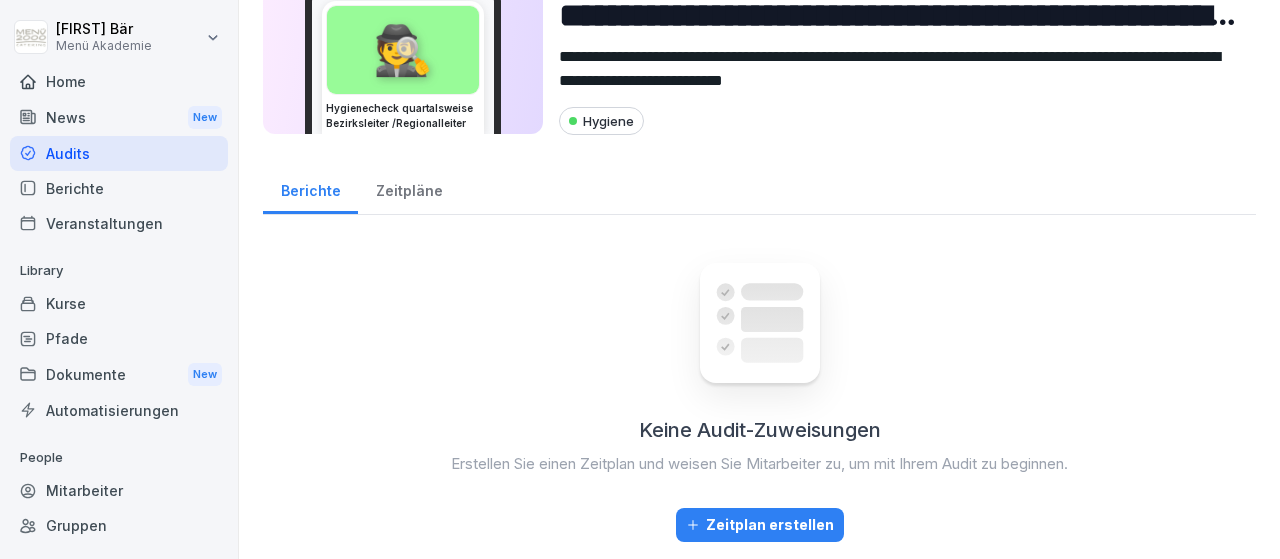 click on "Zeitpläne" at bounding box center (409, 188) 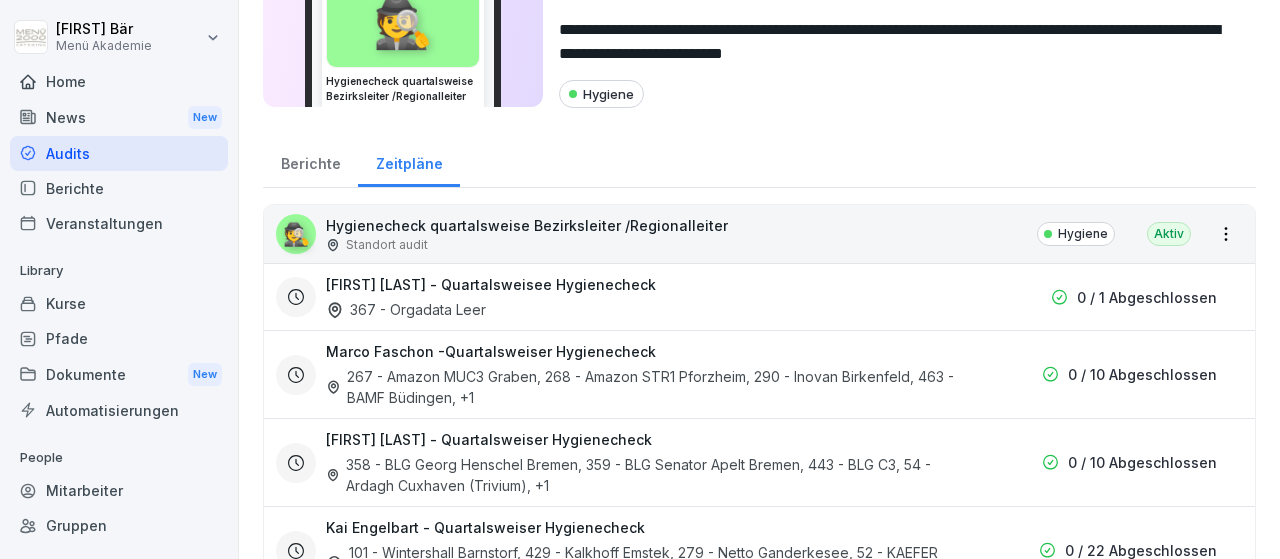 scroll, scrollTop: 0, scrollLeft: 0, axis: both 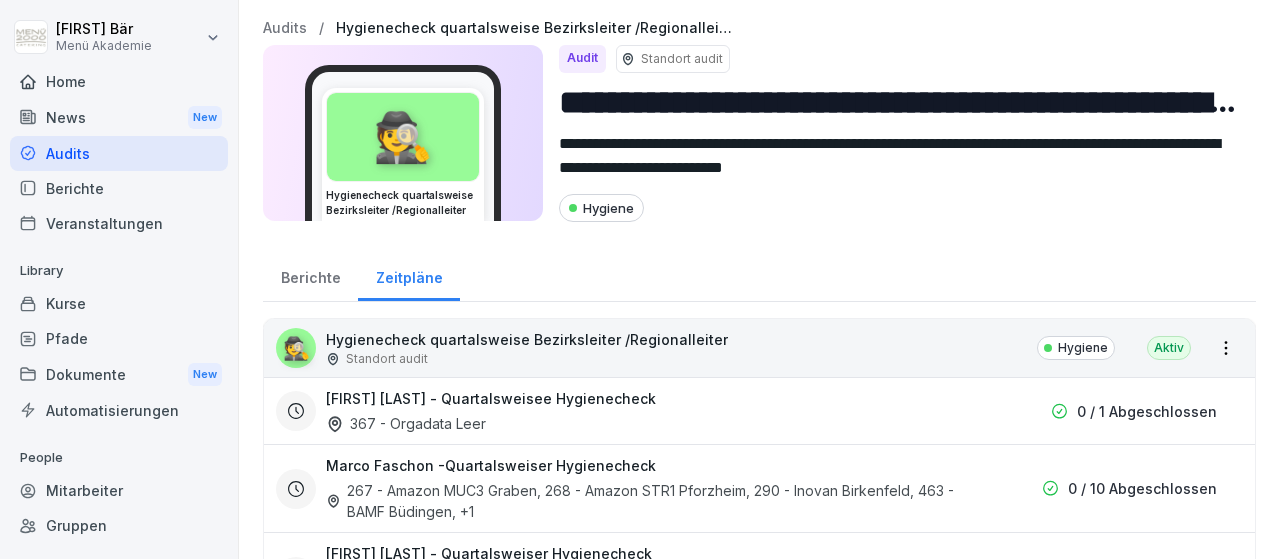 click on "Berichte" at bounding box center (119, 188) 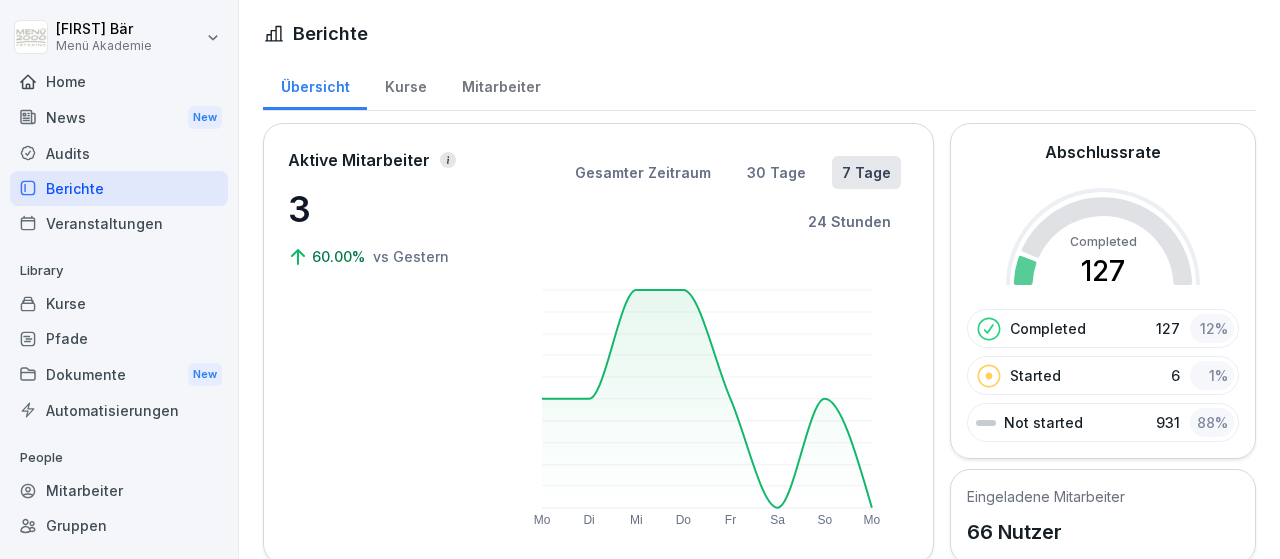 click on "Mitarbeiter" at bounding box center [501, 84] 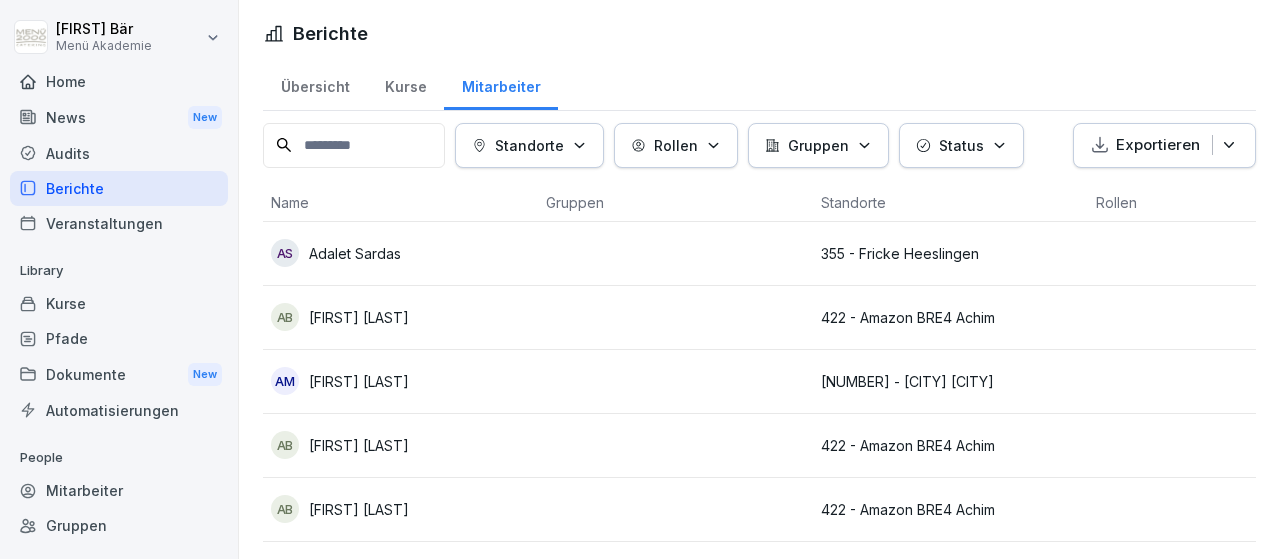 click 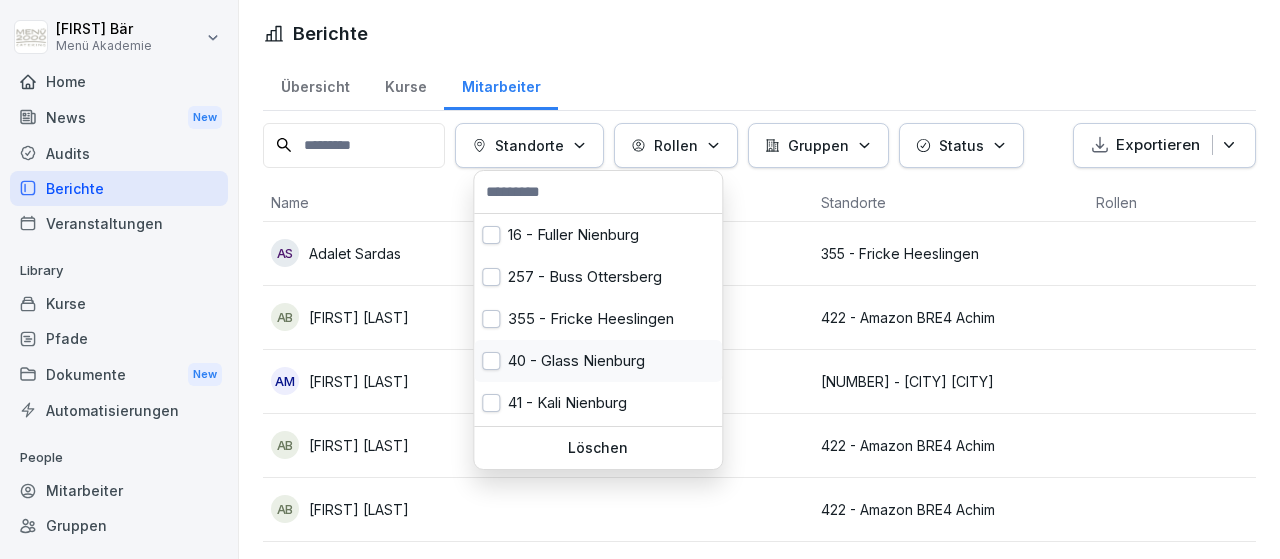 scroll, scrollTop: 122, scrollLeft: 0, axis: vertical 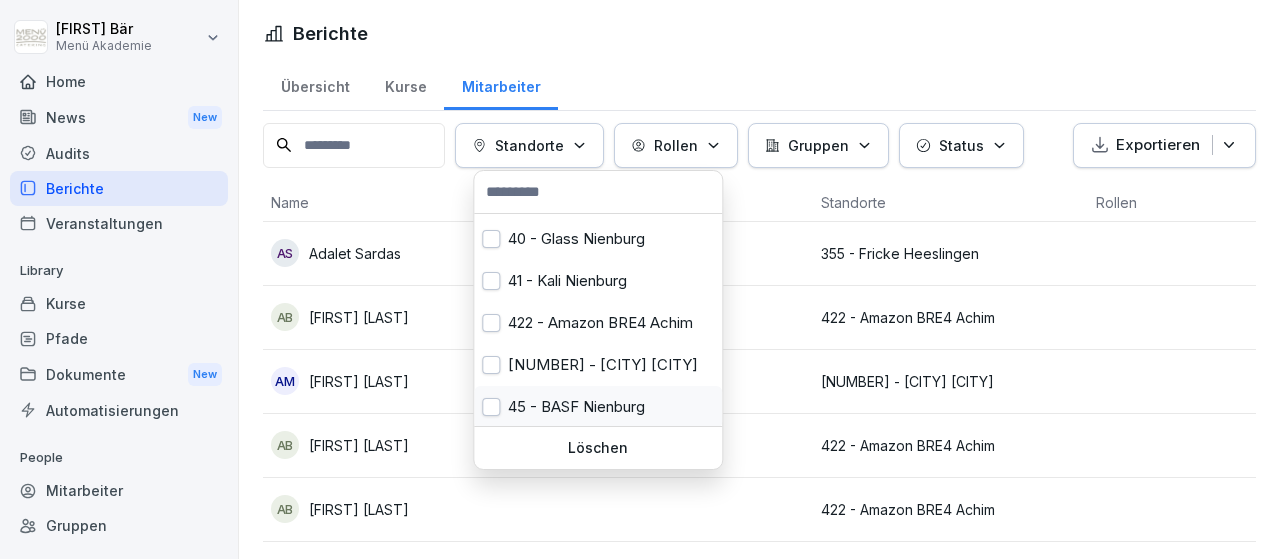 click on "45 - BASF Nienburg" at bounding box center (598, 407) 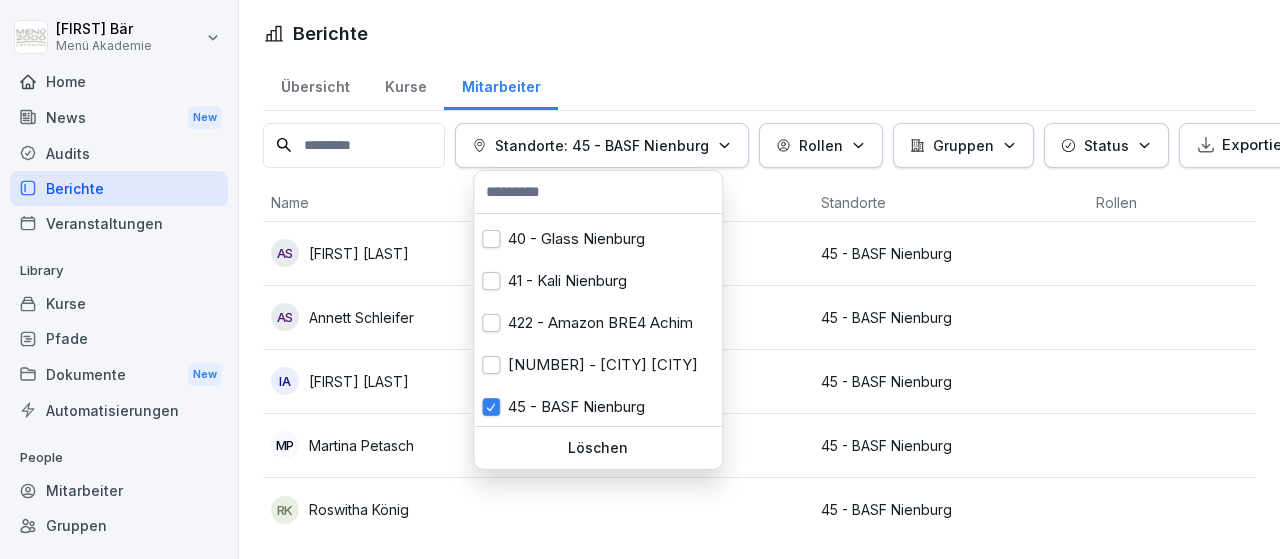 click on "[FIRST] [LAST] Menü Akademie Home News New Audits Berichte Veranstaltungen Library Kurse Pfade Dokumente New Automatisierungen People Mitarbeiter Gruppen Standorte Support Einstellungen Berichte Übersicht Kurse Mitarbeiter Standorte: [NUMBER] - BASF Nienburg Rollen Gruppen Status Exportieren Name Gruppen Standorte Rollen Status Fortschritt AS [FIRST] [LAST] [NUMBER] - BASF Nienburg In Bearbeitung 26 % AS [FIRST] [LAST] 45 - BASF Nienburg Nicht begonnen 0 % IA [FIRST] [LAST] 45 - BASF Nienburg Nicht begonnen 0 % MP [FIRST] [LAST] 45 - BASF Nienburg Nicht begonnen 0 % RK [FIRST] [LAST] 45 - BASF Nienburg In Bearbeitung 43 % [NUMBER] - Fuller Nienburg [NUMBER] - Buss Ottersberg [NUMBER] - Fricke Heeslingen [NUMBER] - Glass Nienburg [NUMBER] - Kali Nienburg [NUMBER] - Amazon BRE4 Achim [NUMBER] - Amazon HAJ1 Helmstedt [NUMBER] - BASF Nienburg Löschen" at bounding box center (640, 279) 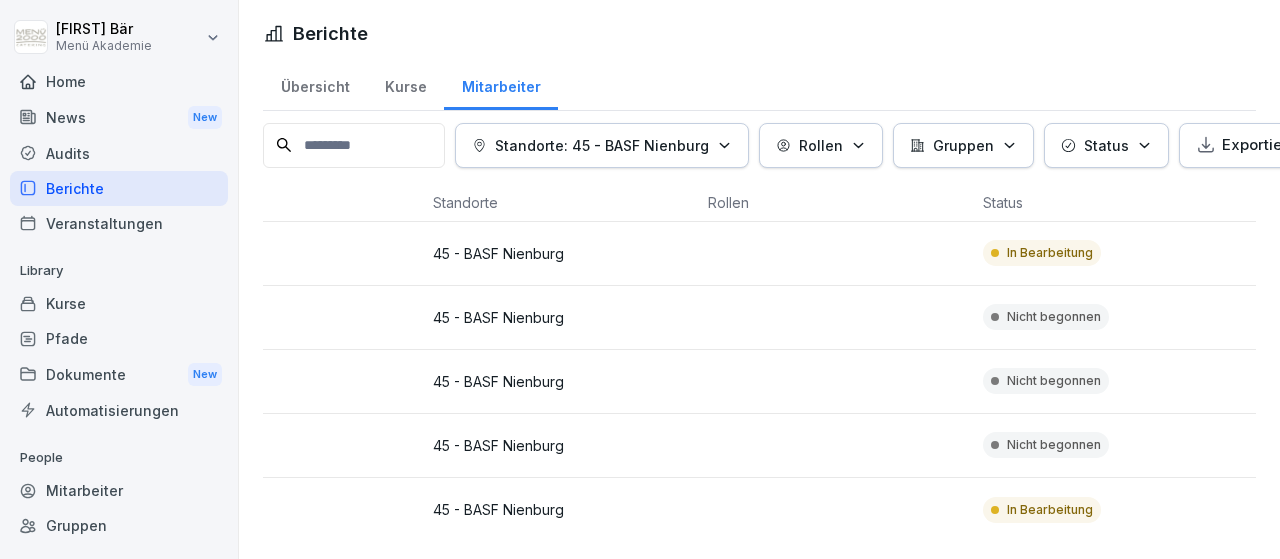 scroll, scrollTop: 0, scrollLeft: 657, axis: horizontal 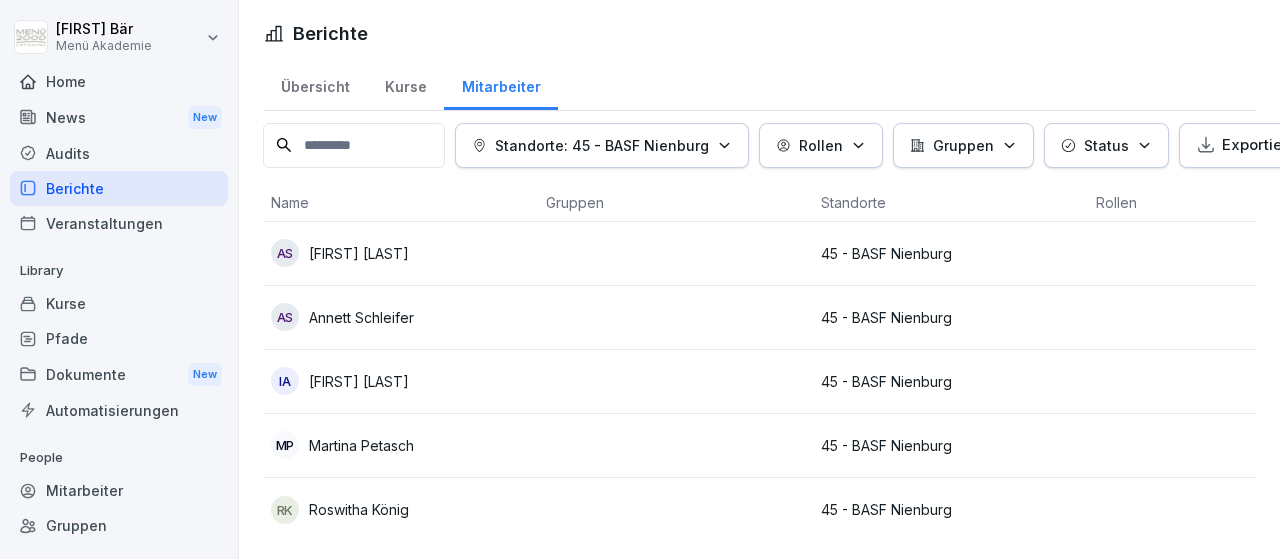 click on "Audits" at bounding box center [119, 153] 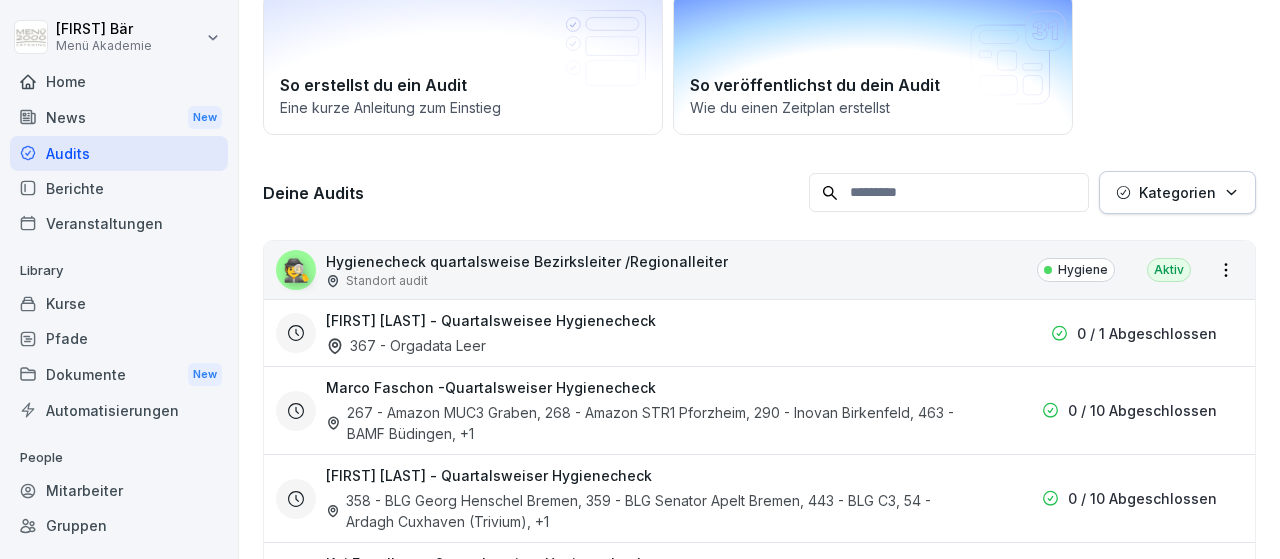 scroll, scrollTop: 0, scrollLeft: 0, axis: both 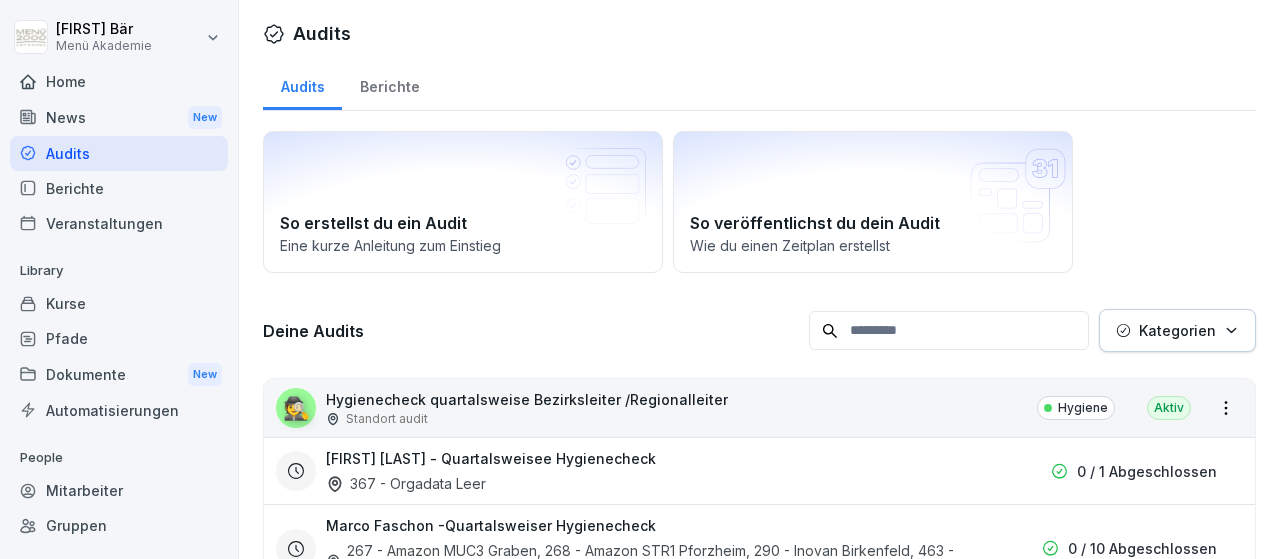 click on "Berichte" at bounding box center [389, 84] 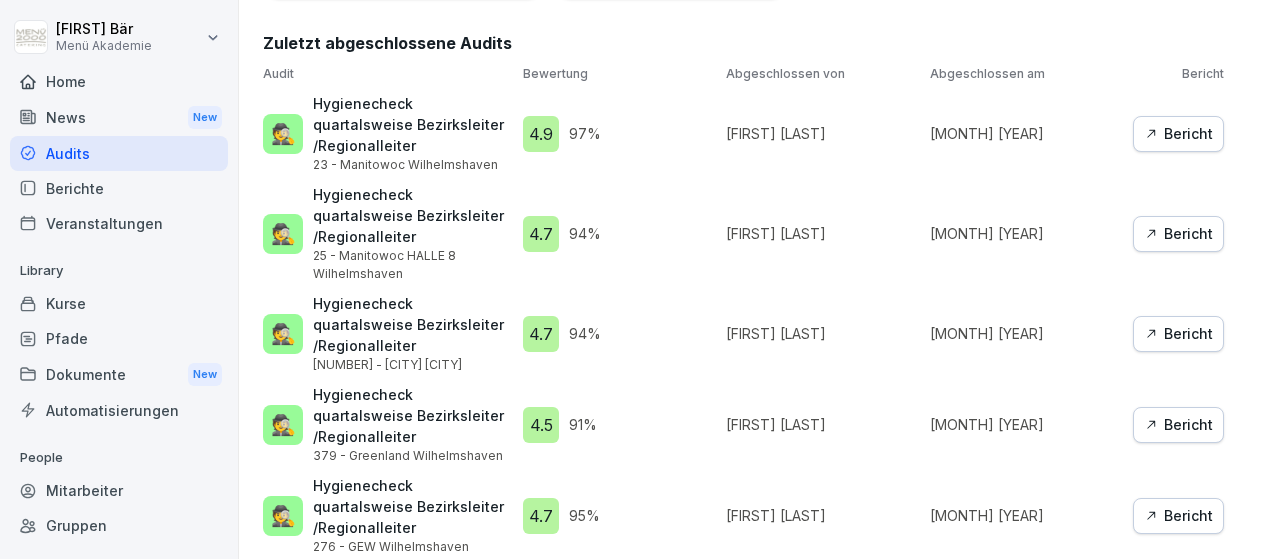 scroll, scrollTop: 1256, scrollLeft: 0, axis: vertical 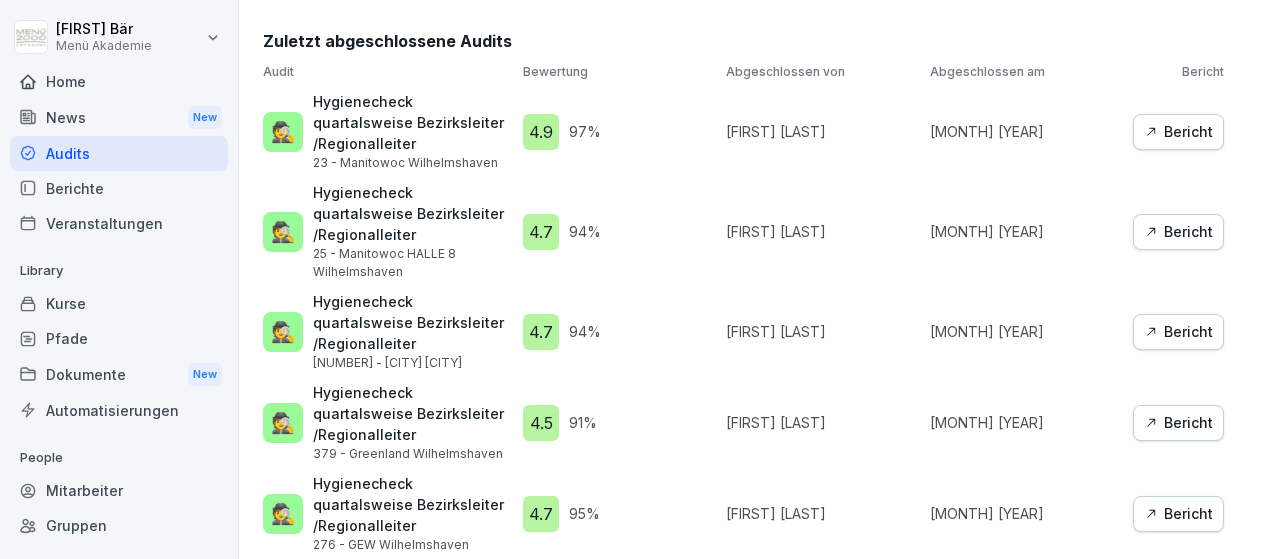 click on "Bericht" at bounding box center [1178, 332] 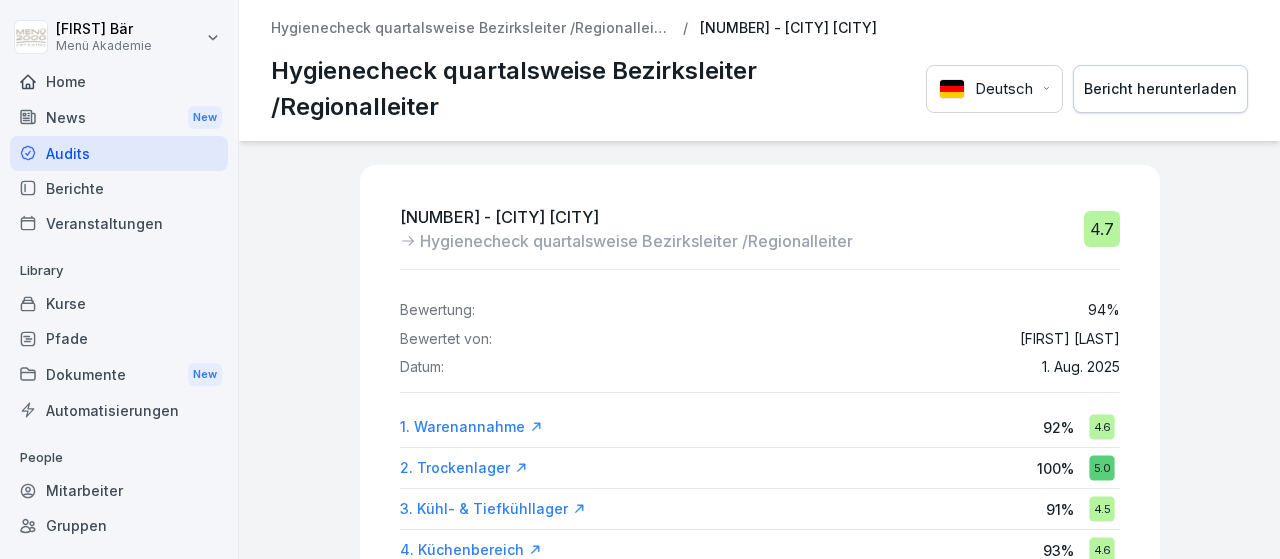 scroll, scrollTop: 0, scrollLeft: 0, axis: both 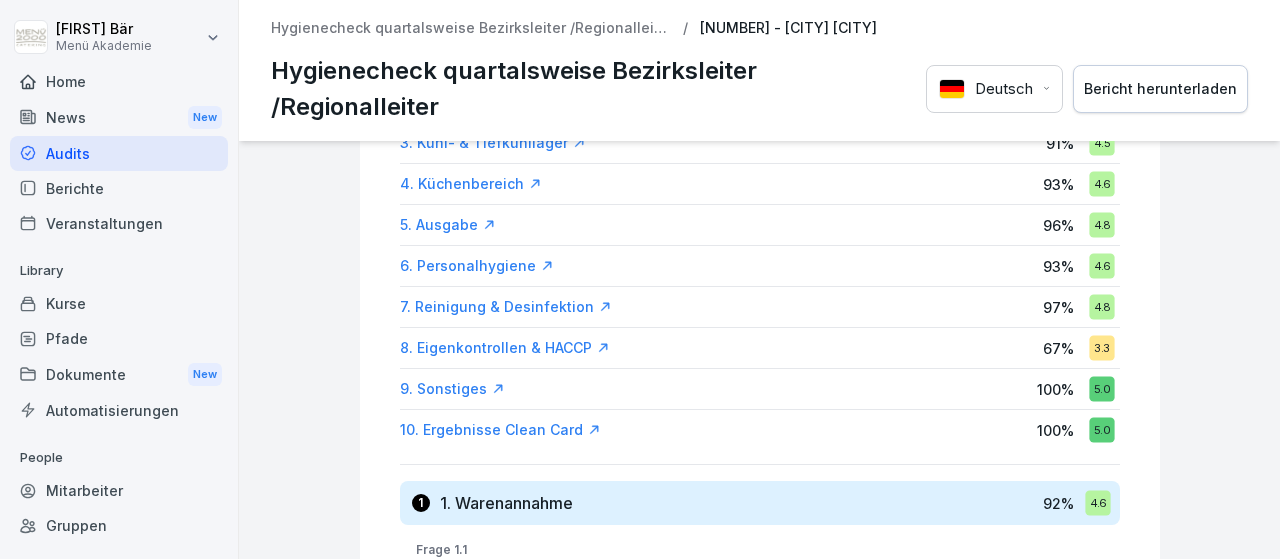 click on "8. Eigenkontrollen & HACCP" at bounding box center (505, 348) 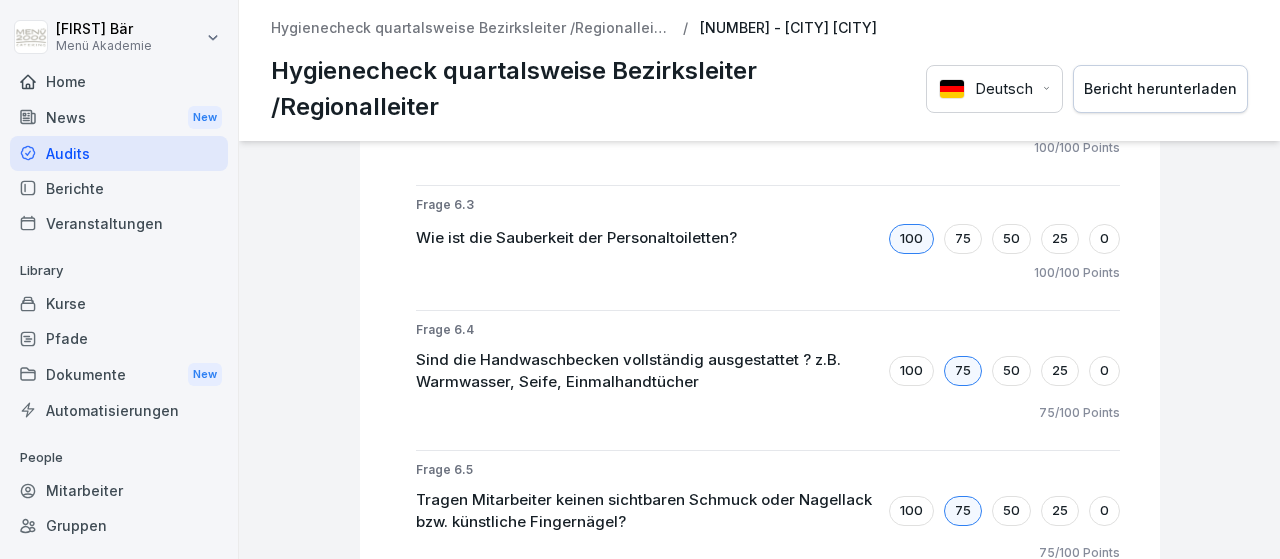 scroll, scrollTop: 5335, scrollLeft: 0, axis: vertical 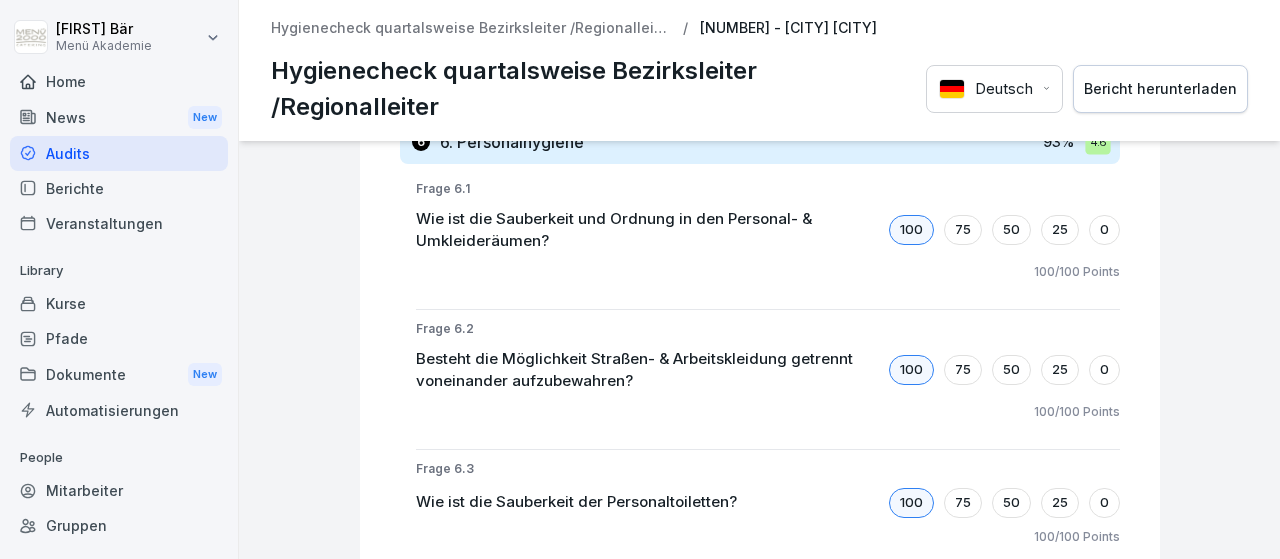 click on "Home" at bounding box center [119, 81] 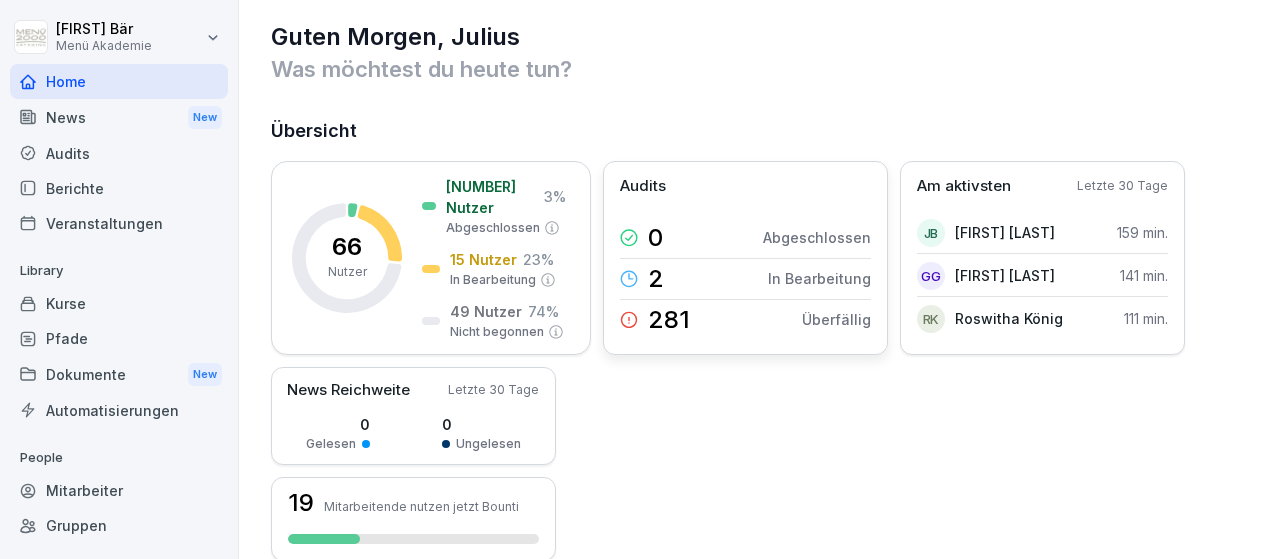 scroll, scrollTop: 0, scrollLeft: 0, axis: both 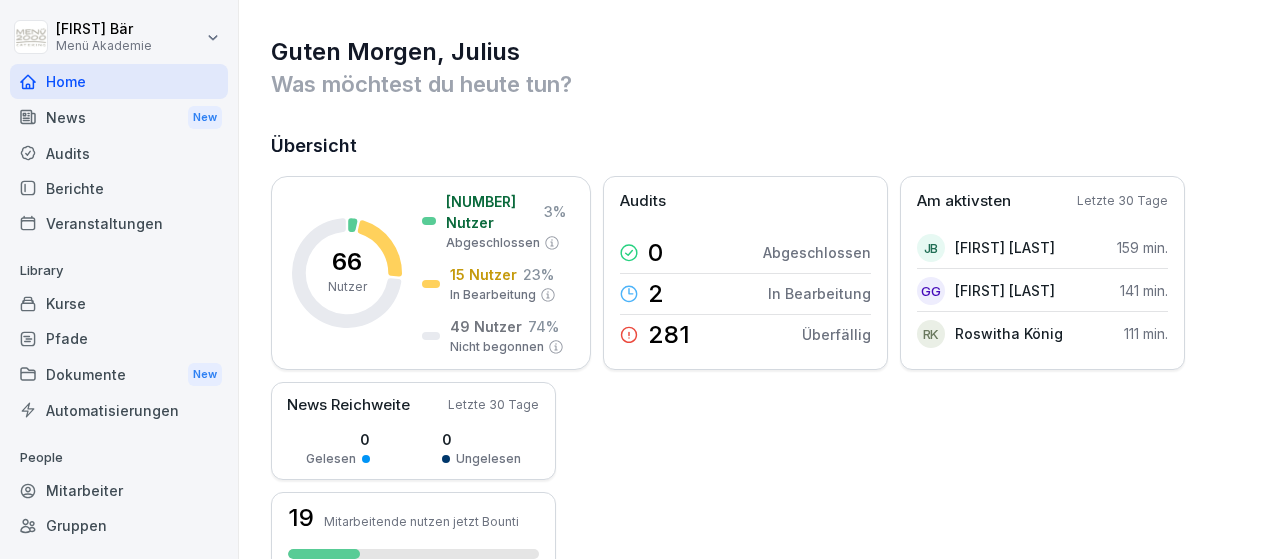 click on "Audits" at bounding box center (119, 153) 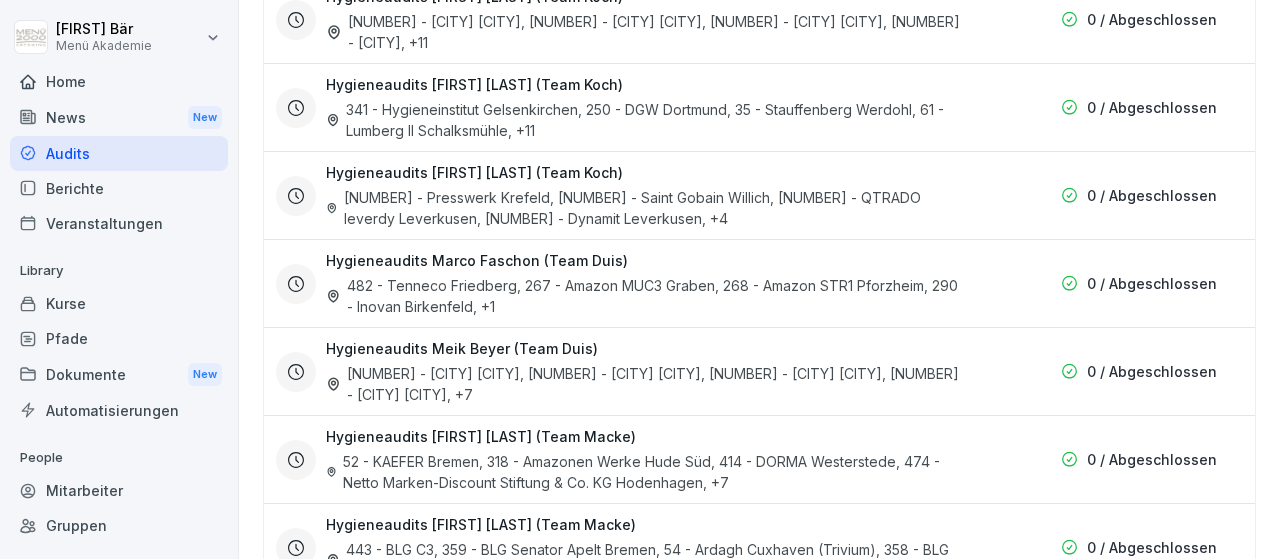 scroll, scrollTop: 3642, scrollLeft: 0, axis: vertical 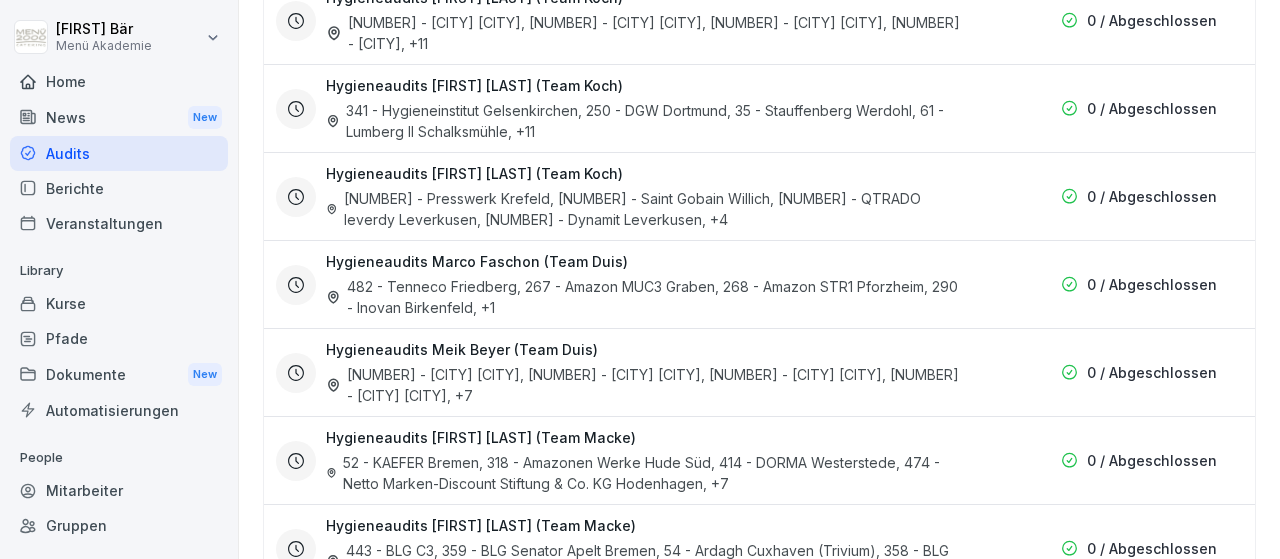 click on "Hygieneaudits [FIRST] [LAST] (Team Duis) [NUMBER] - [CITY] [CITY], [NUMBER] - [CITY] [CITY], [NUMBER] - [CITY] [CITY], [NUMBER] - [CITY] [CITY] , +1 0 / Abgeschlossen" at bounding box center (759, 284) 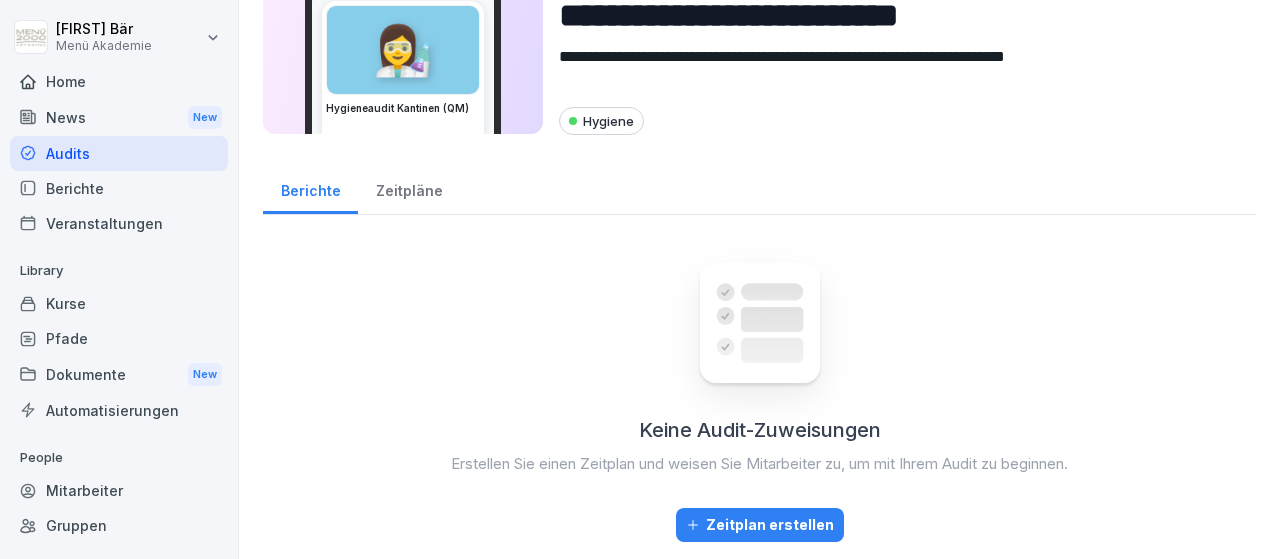 scroll, scrollTop: 0, scrollLeft: 0, axis: both 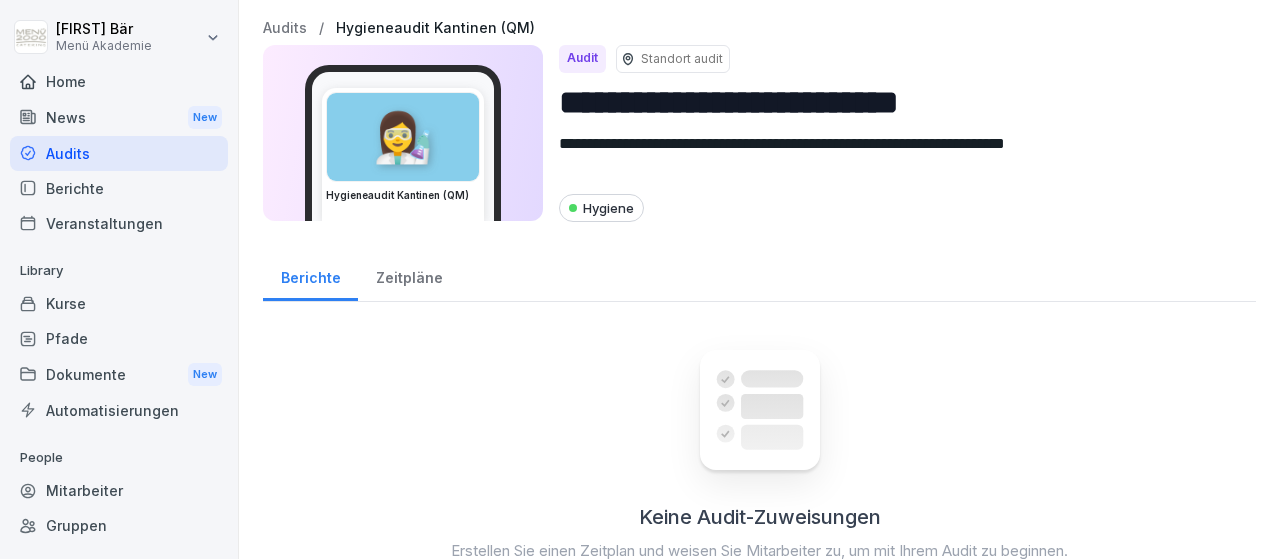 click on "Home" at bounding box center (119, 81) 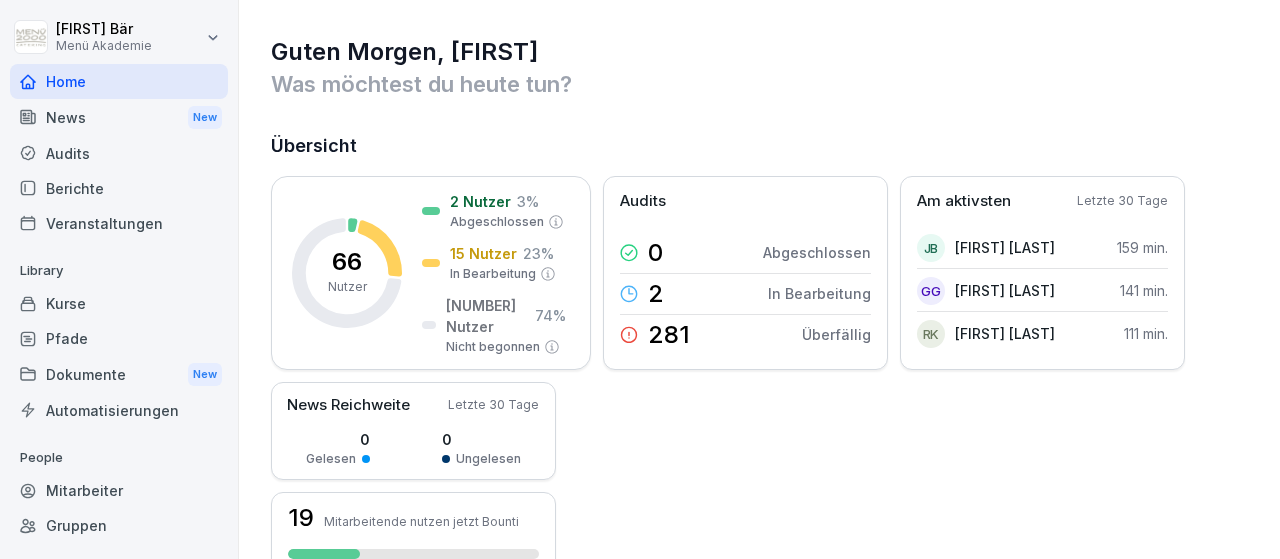 scroll, scrollTop: 0, scrollLeft: 0, axis: both 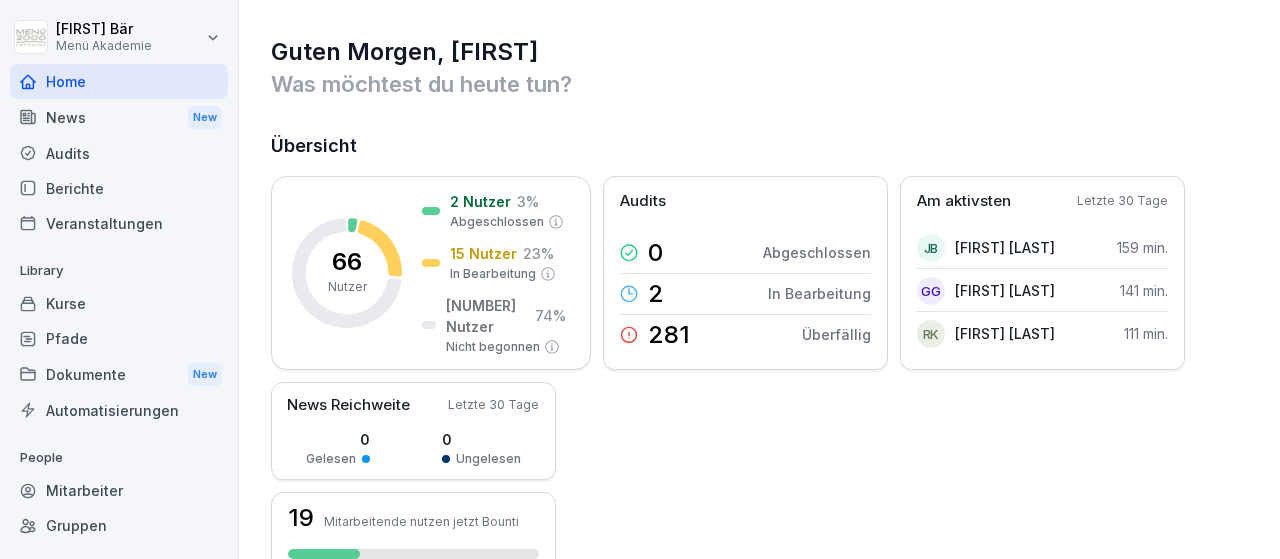 click on "Mitarbeiter" at bounding box center (119, 490) 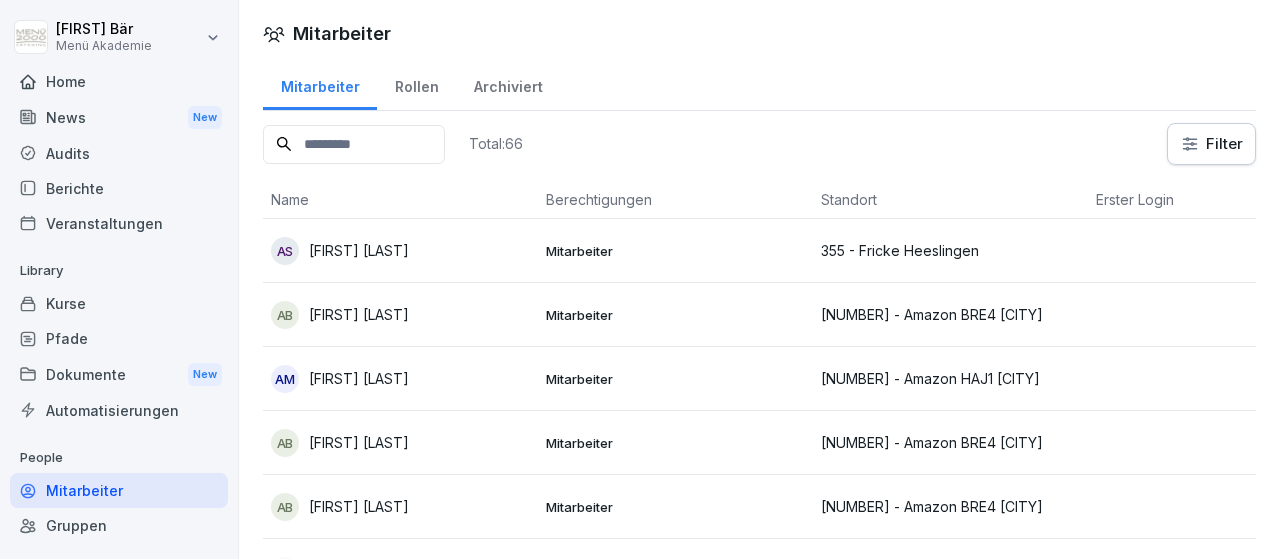 click on "Berichte" at bounding box center (119, 188) 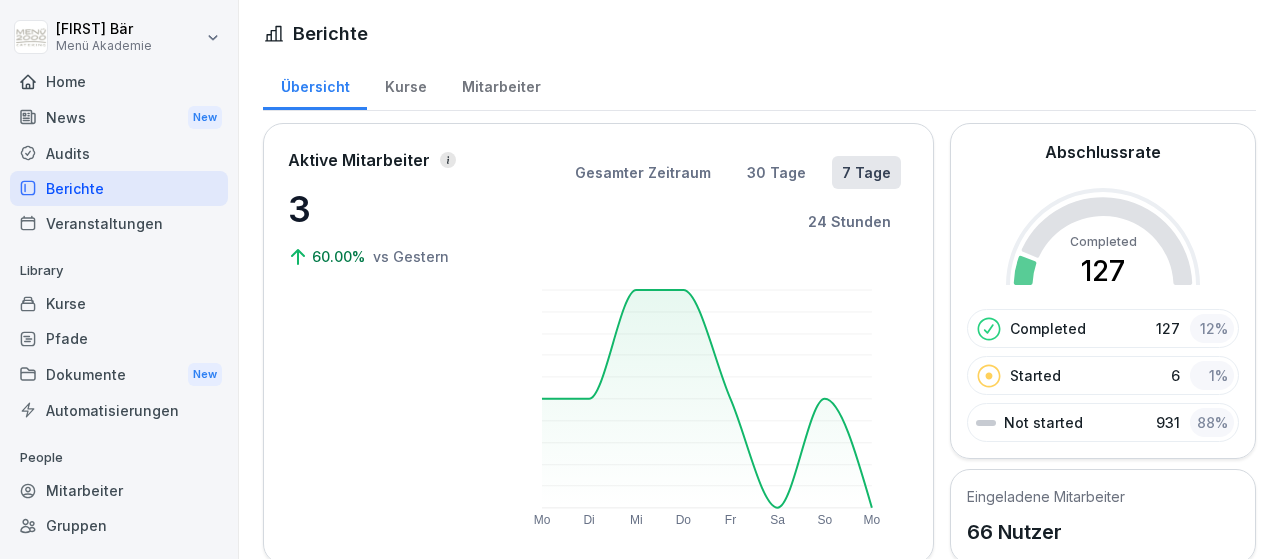 click on "Kurse" at bounding box center [405, 84] 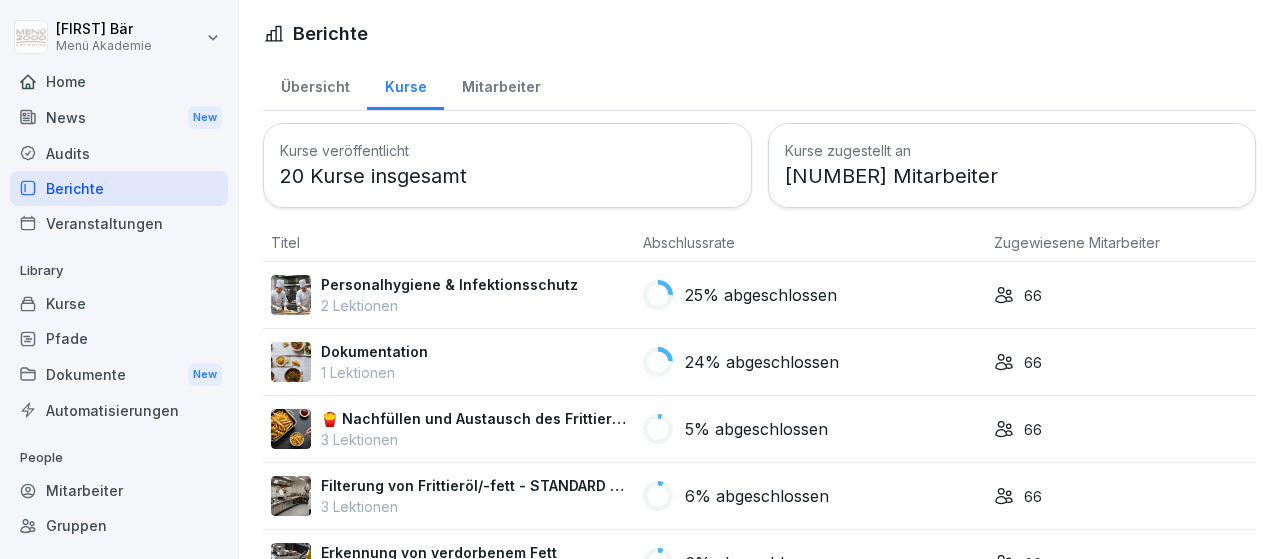 click on "25% abgeschlossen" at bounding box center (810, 295) 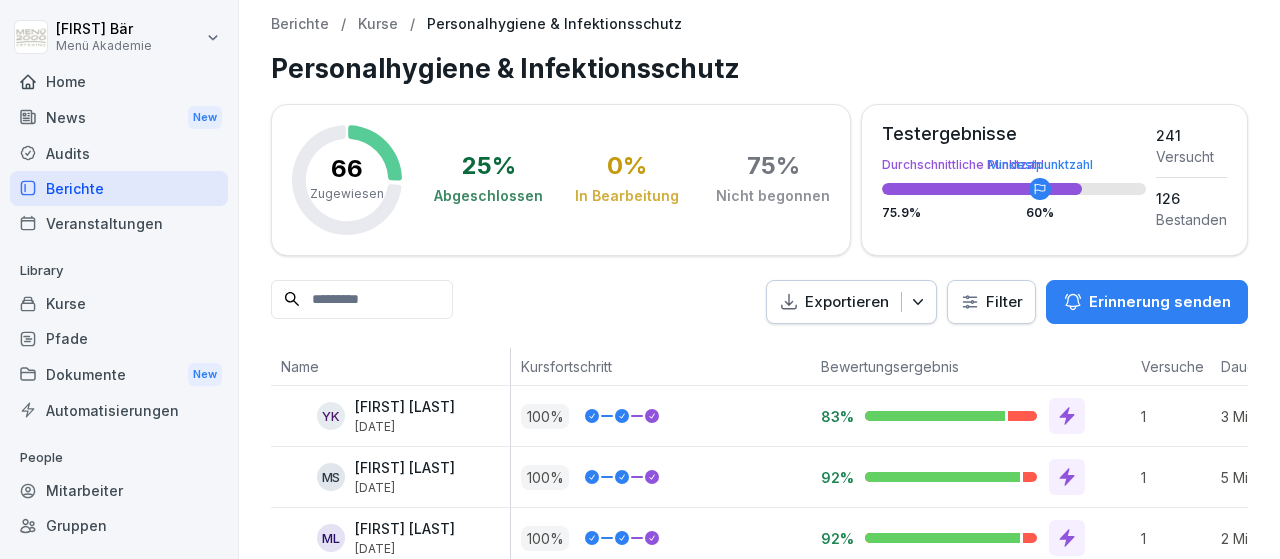 scroll, scrollTop: 0, scrollLeft: 0, axis: both 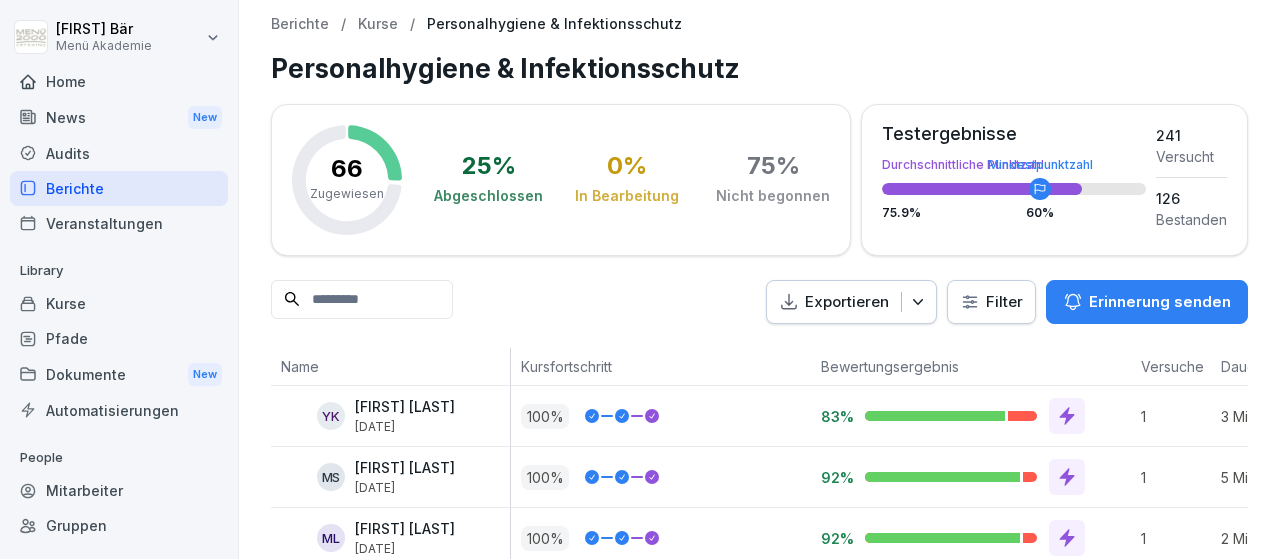 click at bounding box center (640, 279) 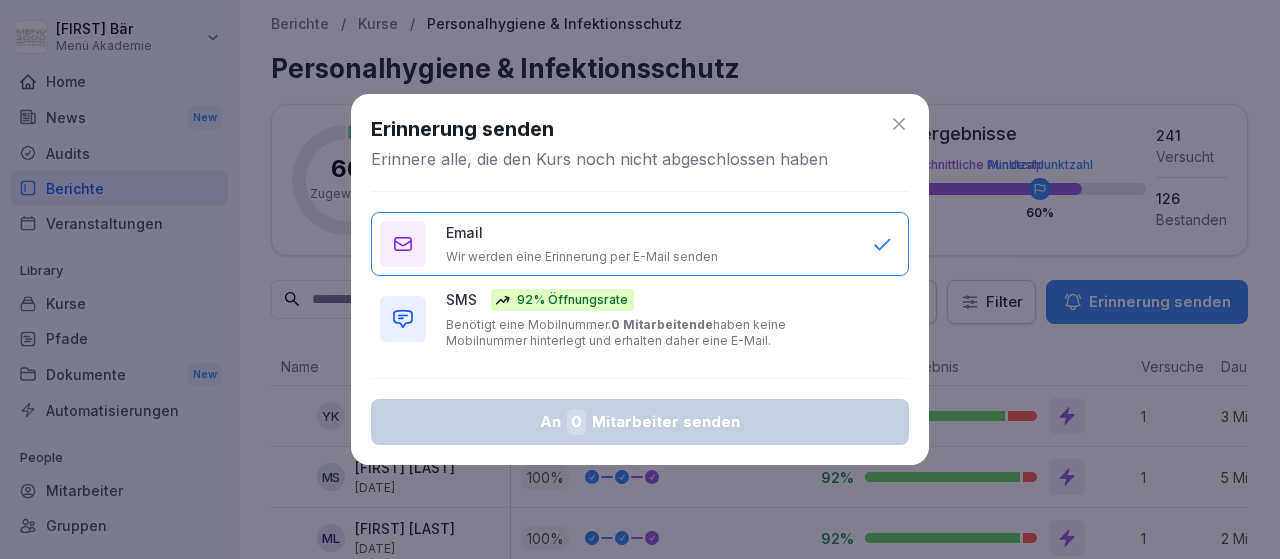 click on "SMS 92% Öffnungsrate Benötigt eine Mobilnummer.  0 Mitarbeitende  haben keine Mobilnummer hinterlegt und erhalten daher eine E-Mail." at bounding box center [649, 319] 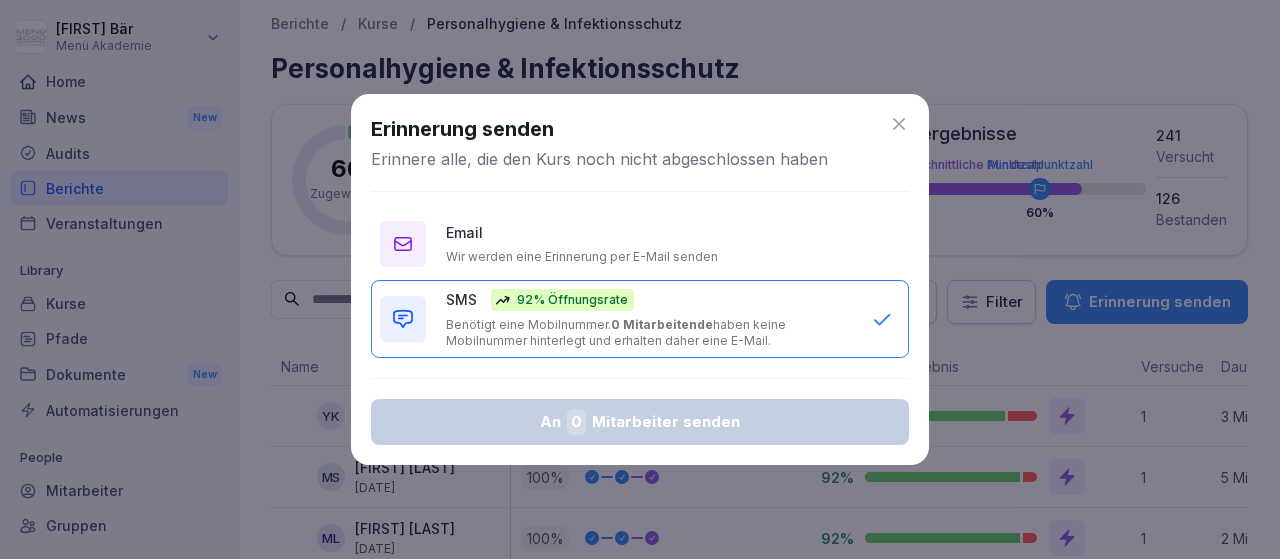 click on "Wir werden eine Erinnerung per E-Mail senden" at bounding box center [582, 257] 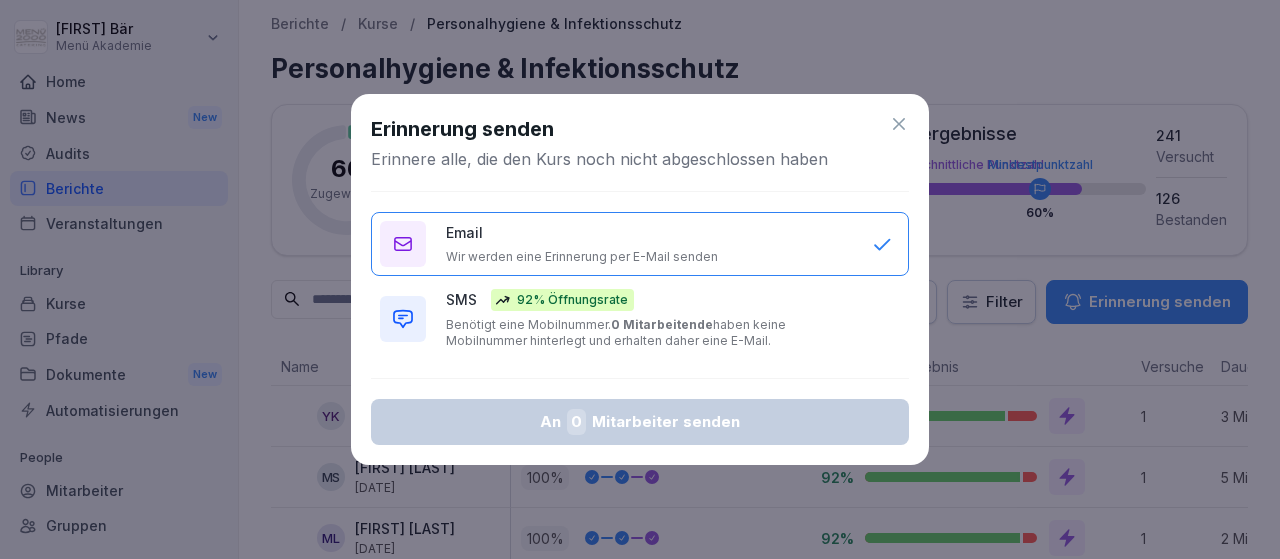 click 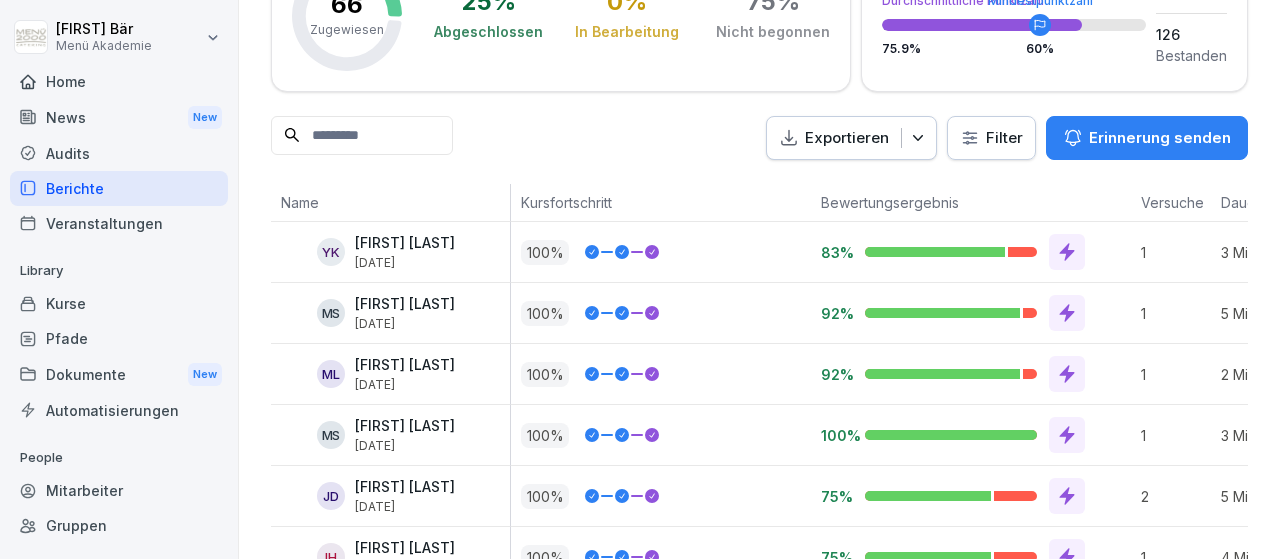 scroll, scrollTop: 0, scrollLeft: 0, axis: both 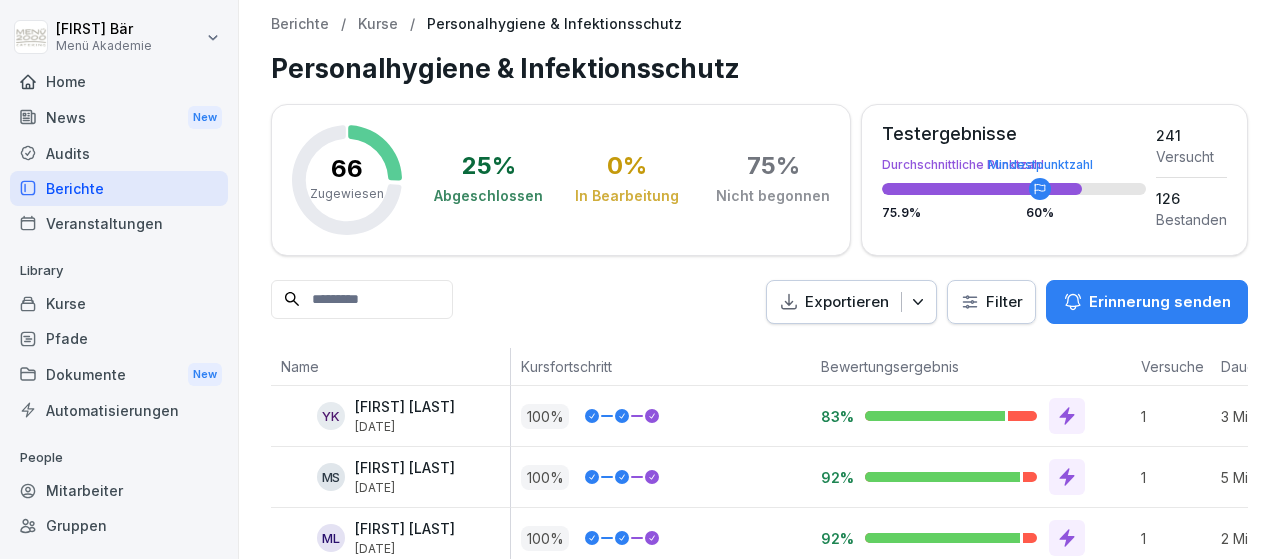 click on "Kurse" at bounding box center (378, 24) 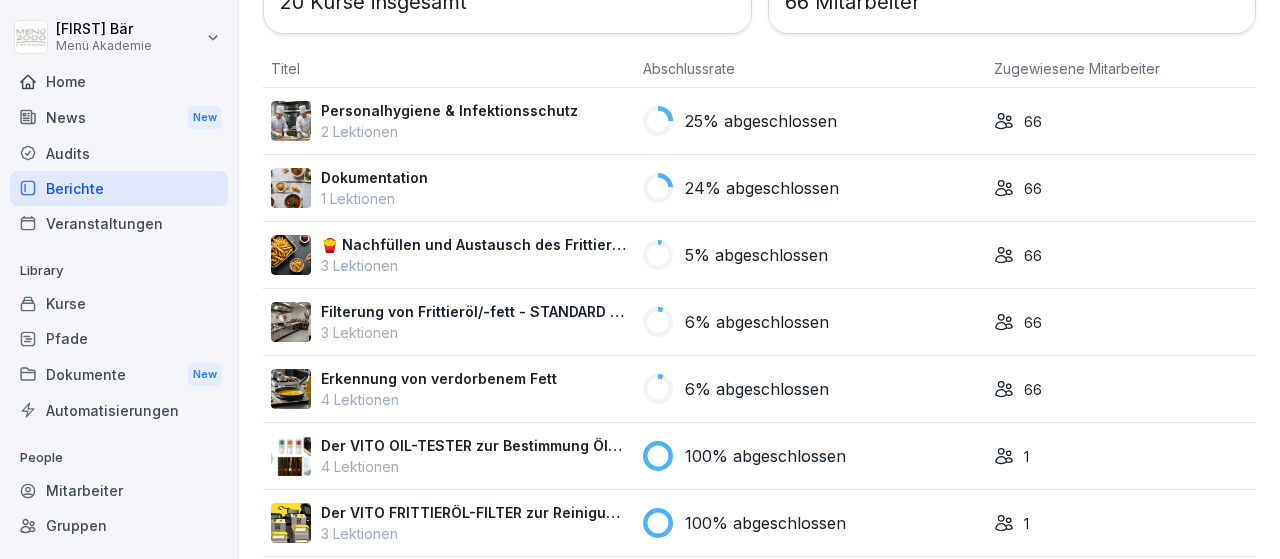 scroll, scrollTop: 176, scrollLeft: 0, axis: vertical 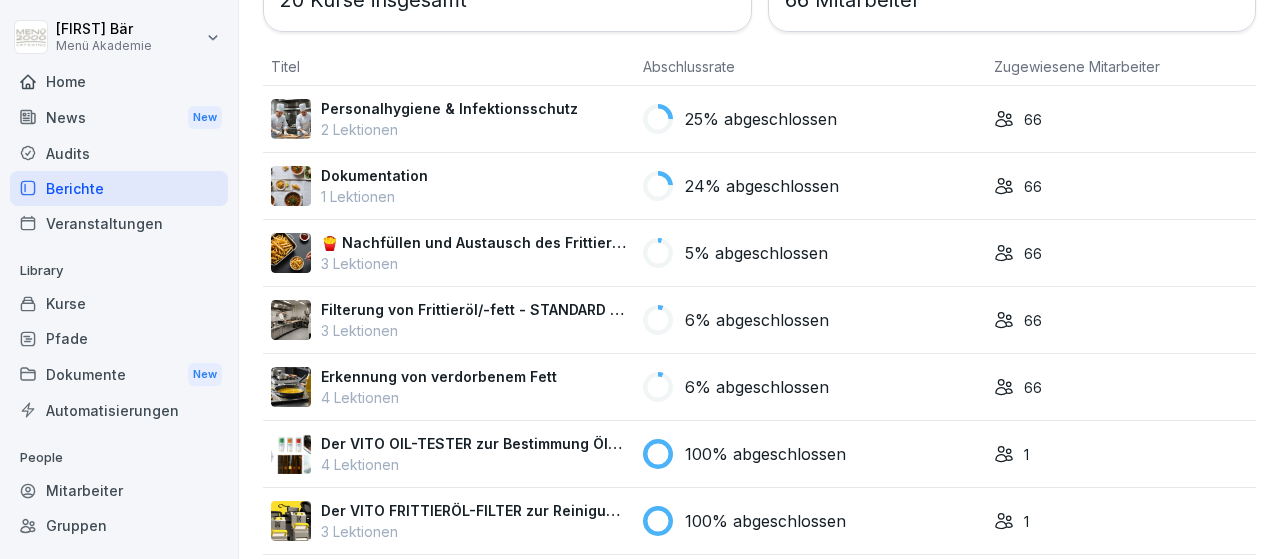 click on "Dokumentation 1 Lektionen" at bounding box center (449, 186) 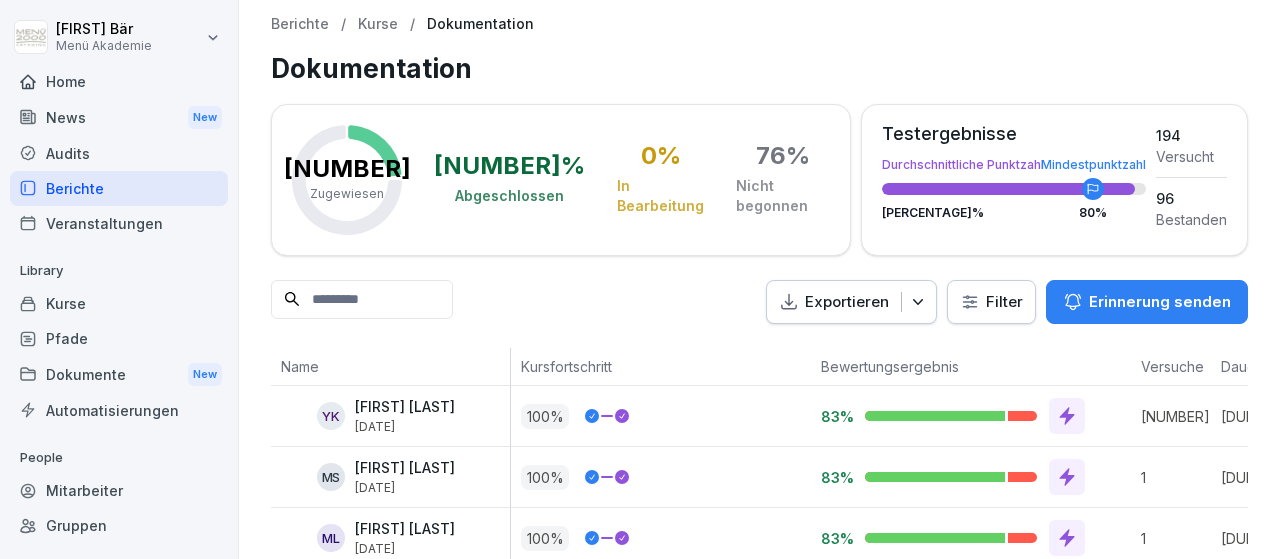 scroll, scrollTop: 0, scrollLeft: 0, axis: both 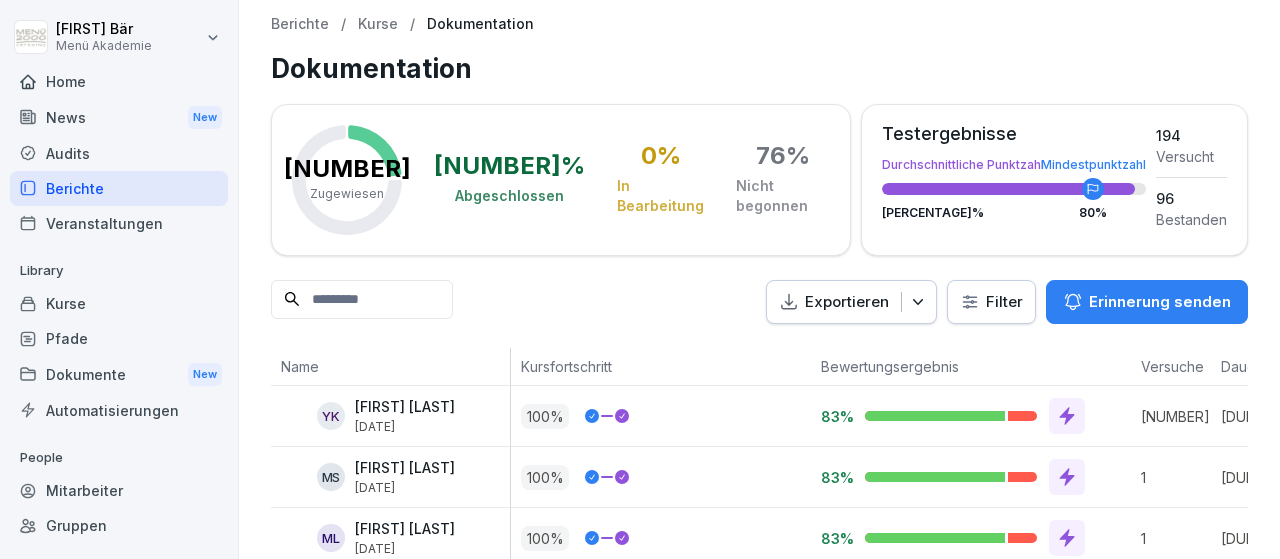click on "Erinnerung senden" at bounding box center [1160, 302] 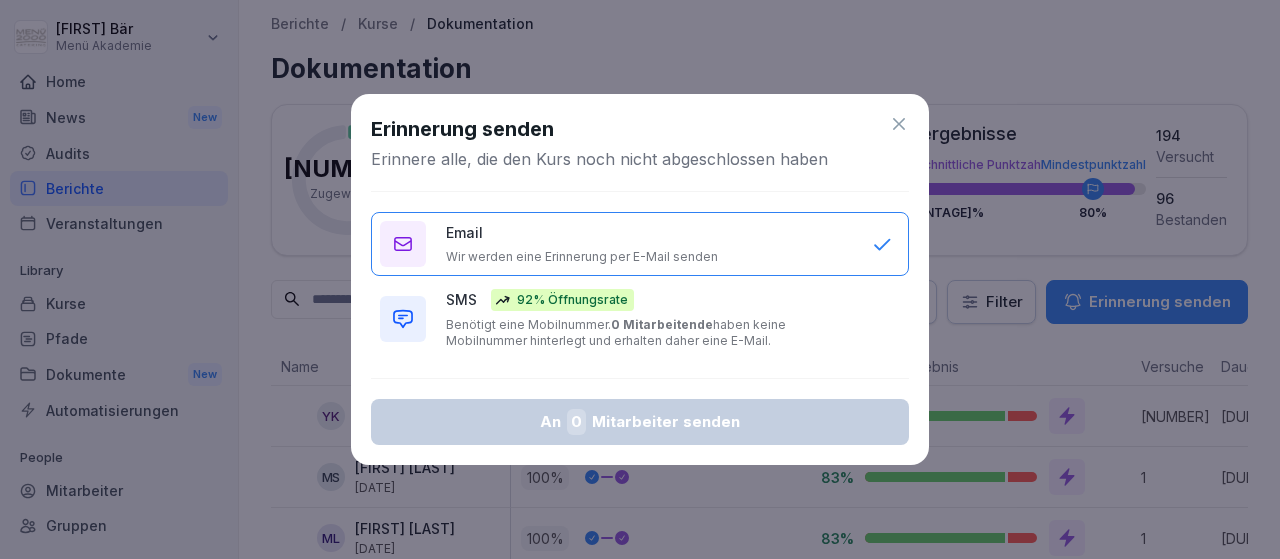 click on "SMS 92% Öffnungsrate Benötigt eine Mobilnummer. 0 Mitarbeitende haben keine Mobilnummer hinterlegt und erhalten daher eine E-Mail. An 0 Mitarbeiter senden" at bounding box center (649, 319) 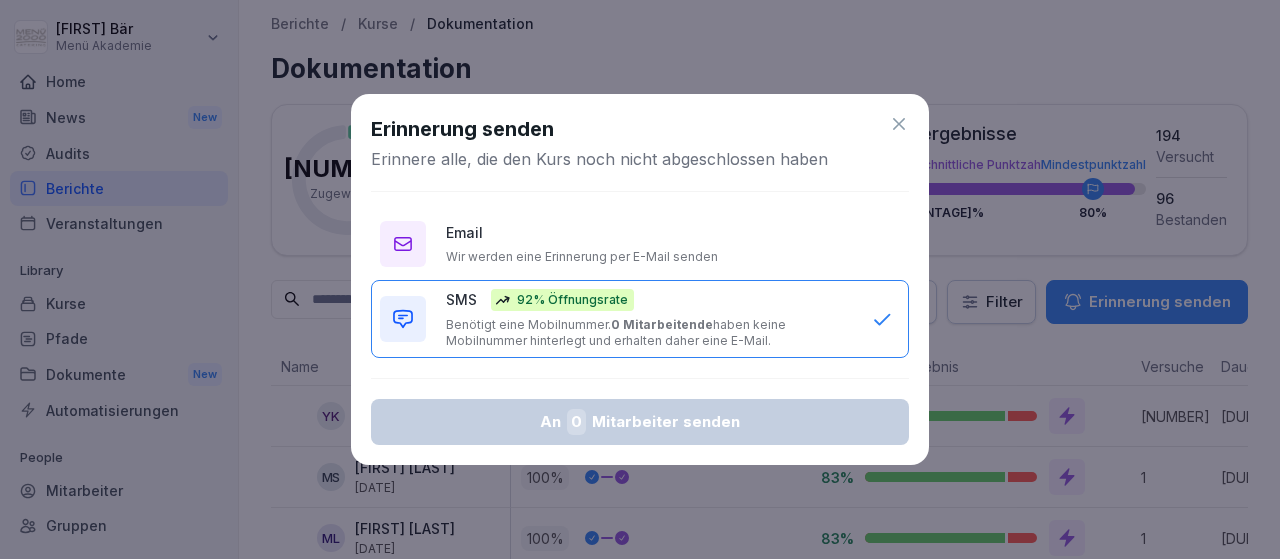 click on "Email Wir werden eine Erinnerung per E-Mail senden" at bounding box center (649, 243) 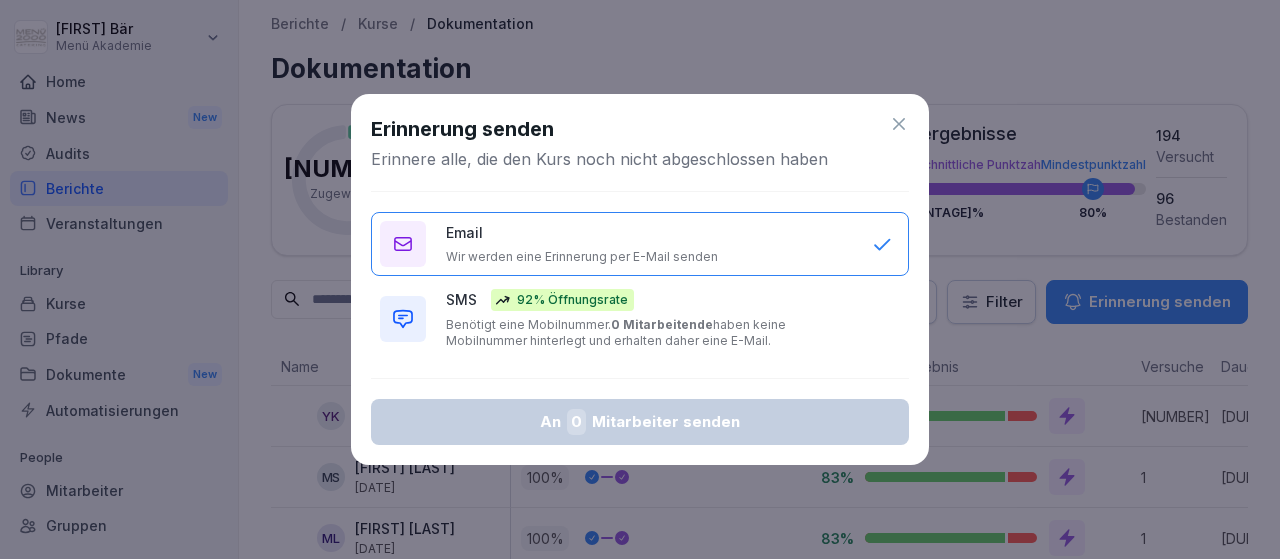 click 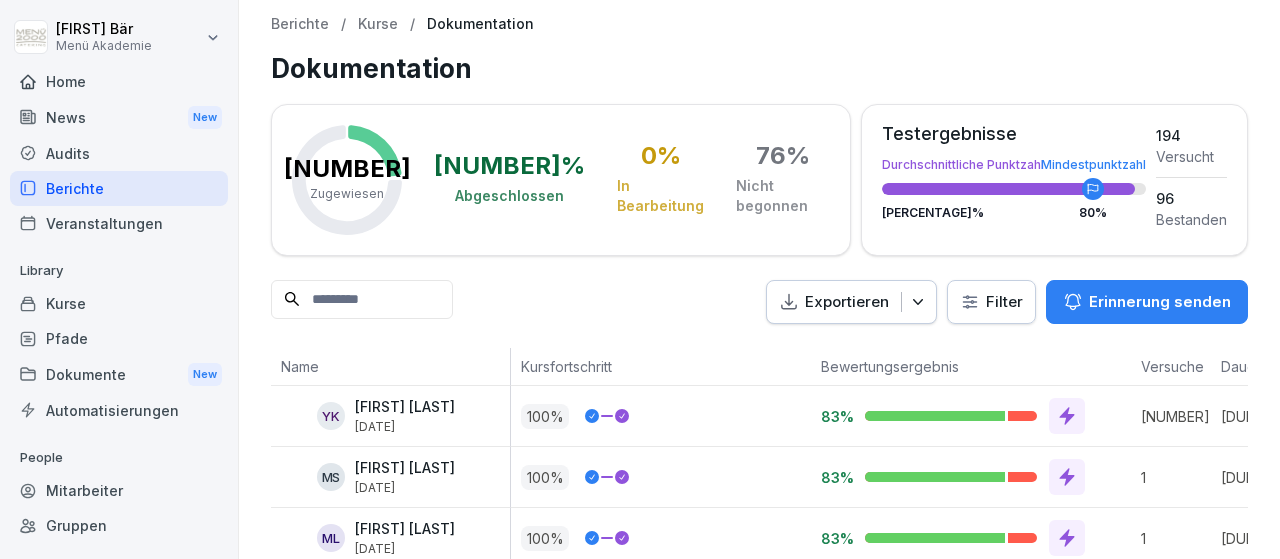 click on "Home" at bounding box center [119, 81] 